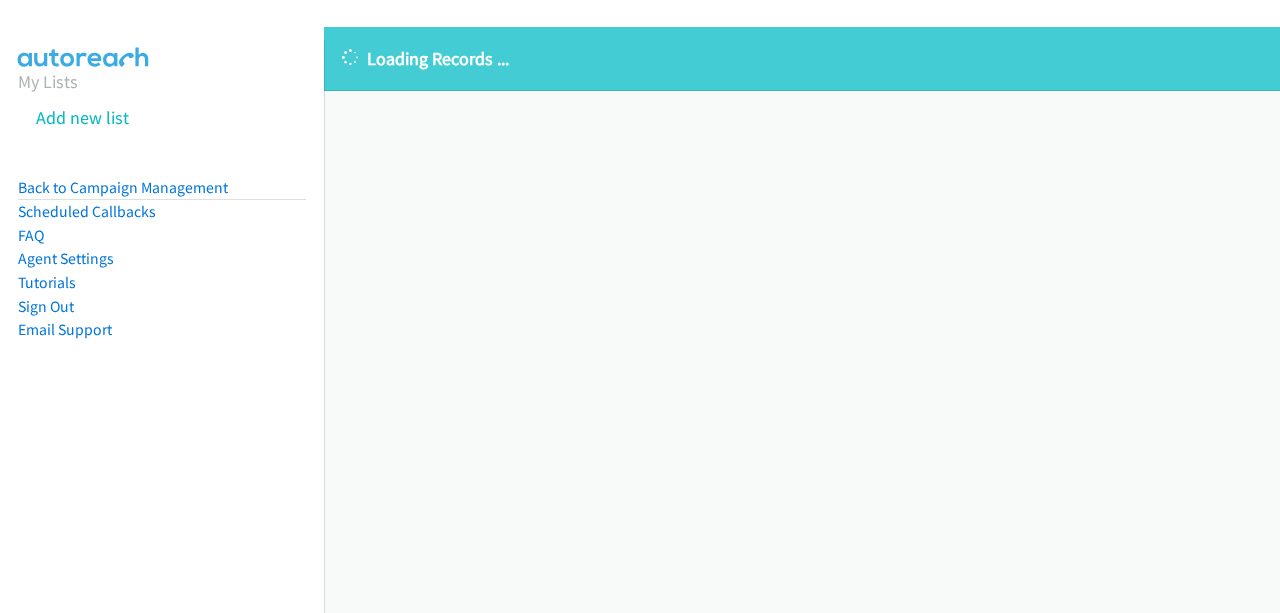 scroll, scrollTop: 0, scrollLeft: 0, axis: both 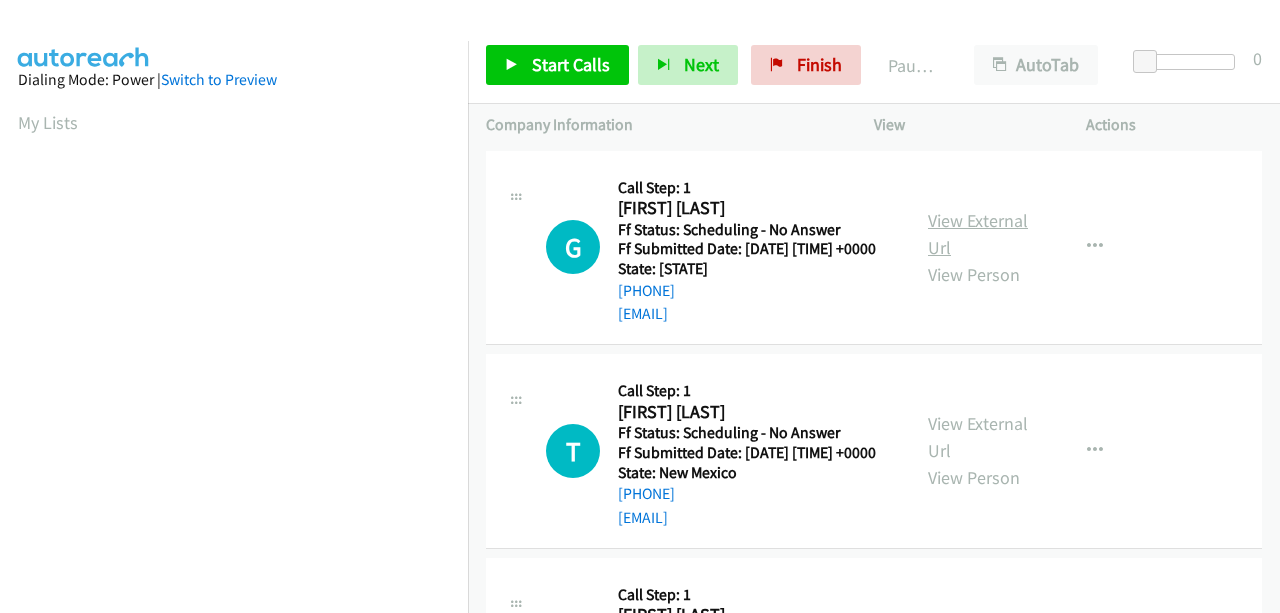 click on "View External Url" at bounding box center [978, 234] 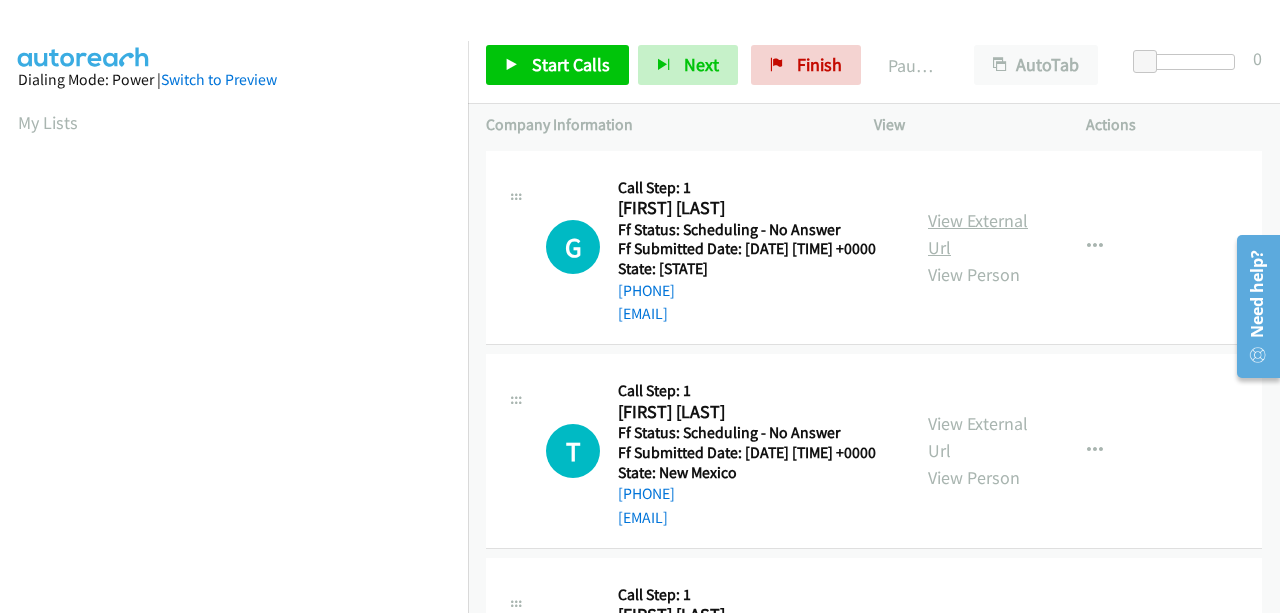 scroll, scrollTop: 0, scrollLeft: 0, axis: both 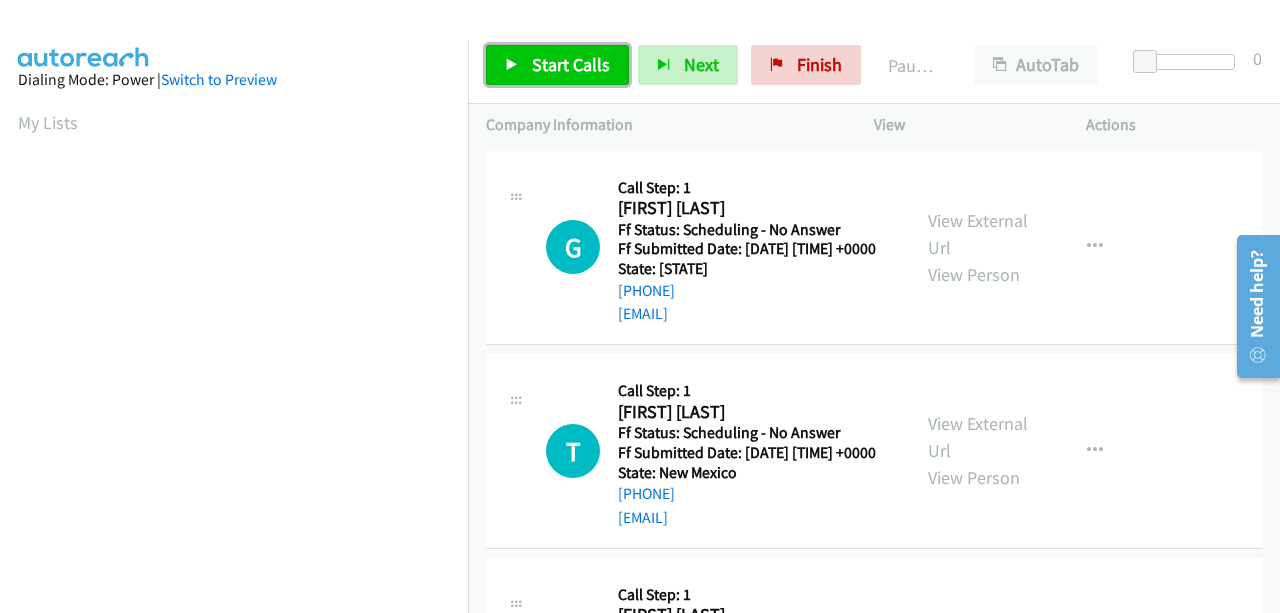 click on "Start Calls" at bounding box center [571, 64] 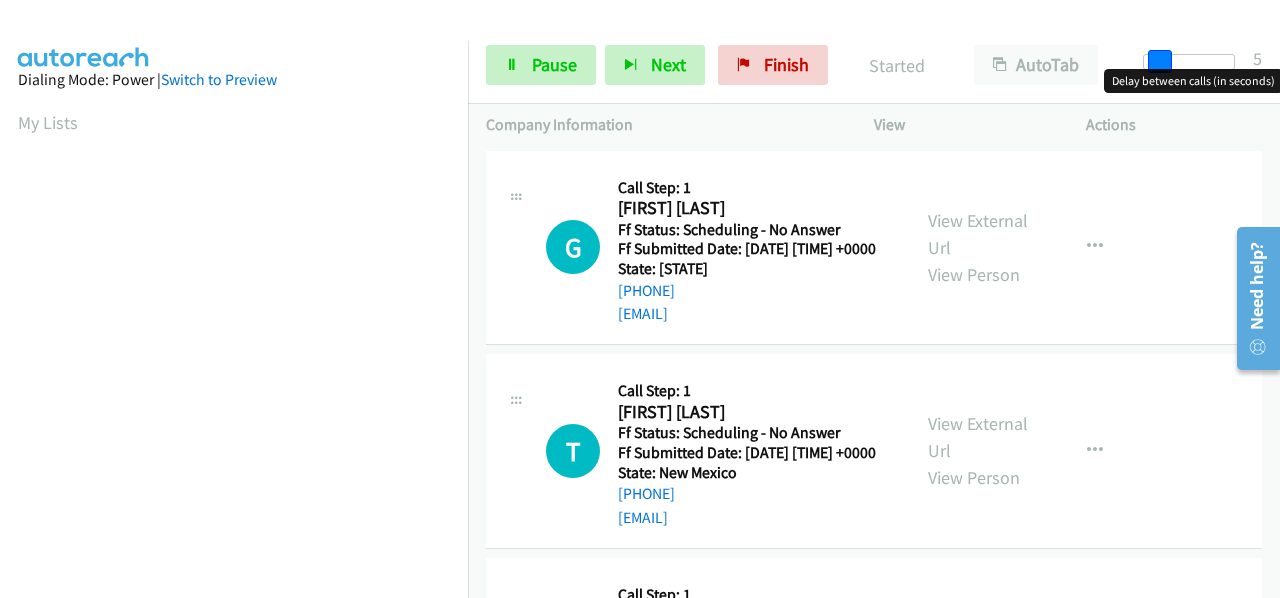drag, startPoint x: 1144, startPoint y: 58, endPoint x: 1158, endPoint y: 73, distance: 20.518284 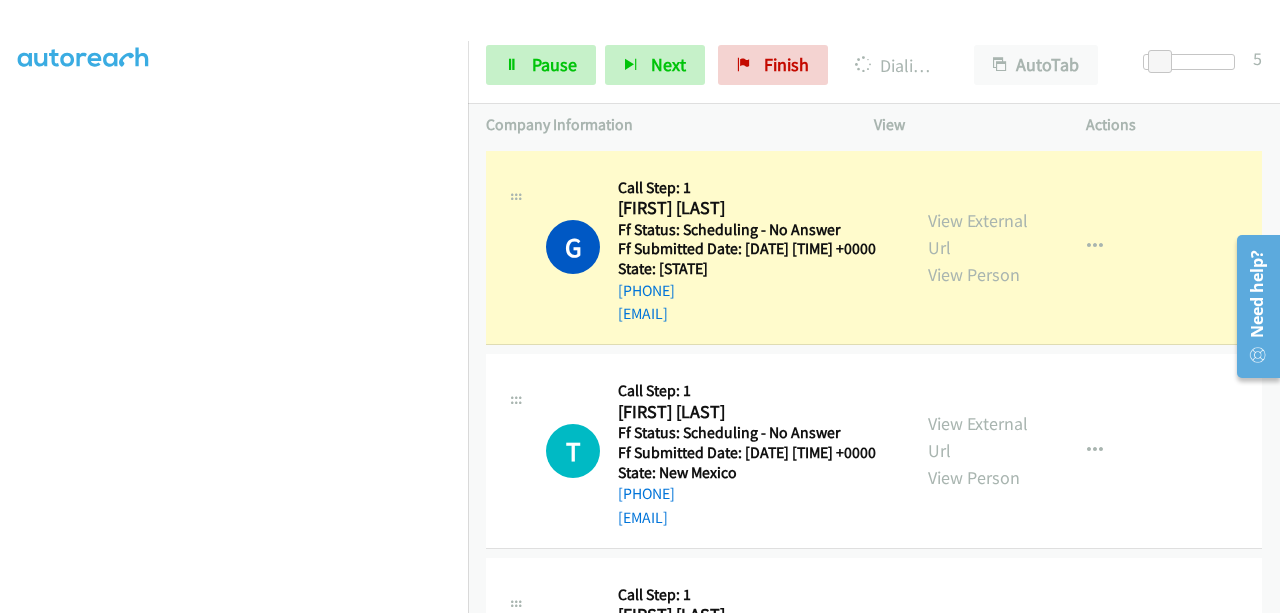 scroll, scrollTop: 508, scrollLeft: 0, axis: vertical 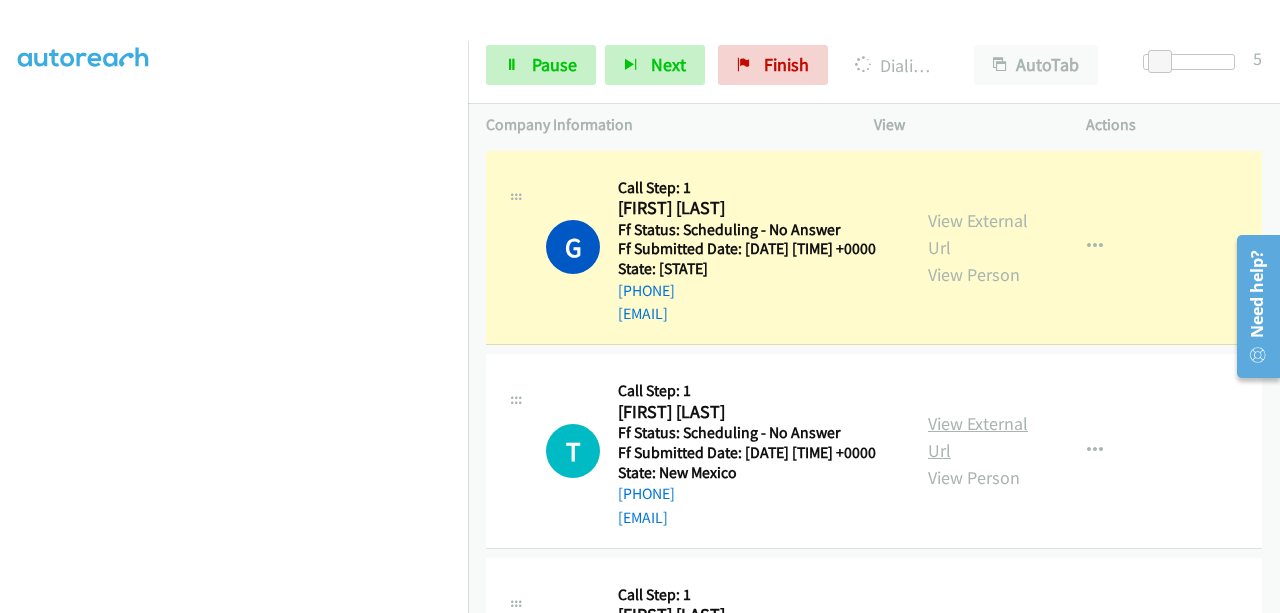 click on "View External Url" at bounding box center [978, 437] 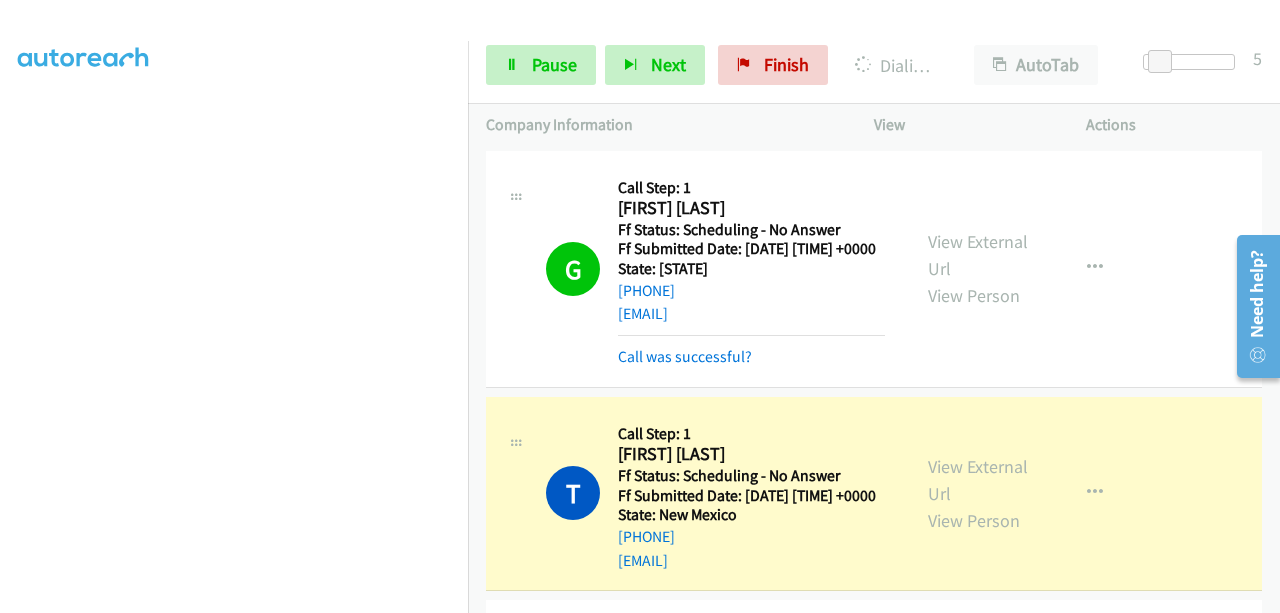 scroll, scrollTop: 508, scrollLeft: 0, axis: vertical 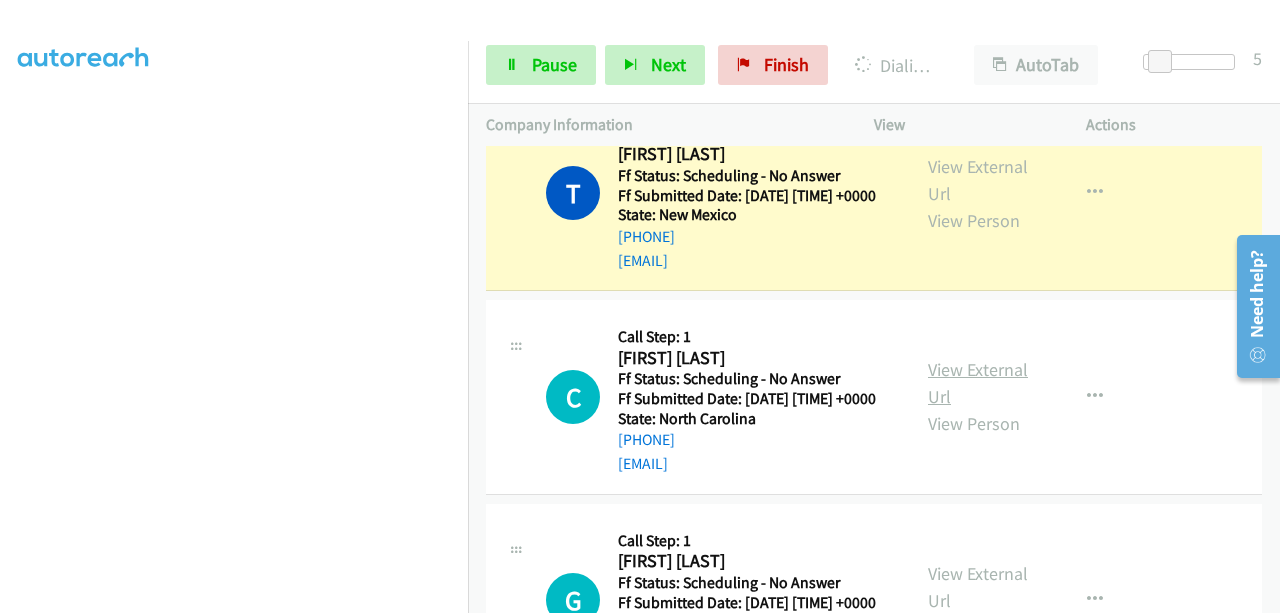 click on "View External Url" at bounding box center [978, 383] 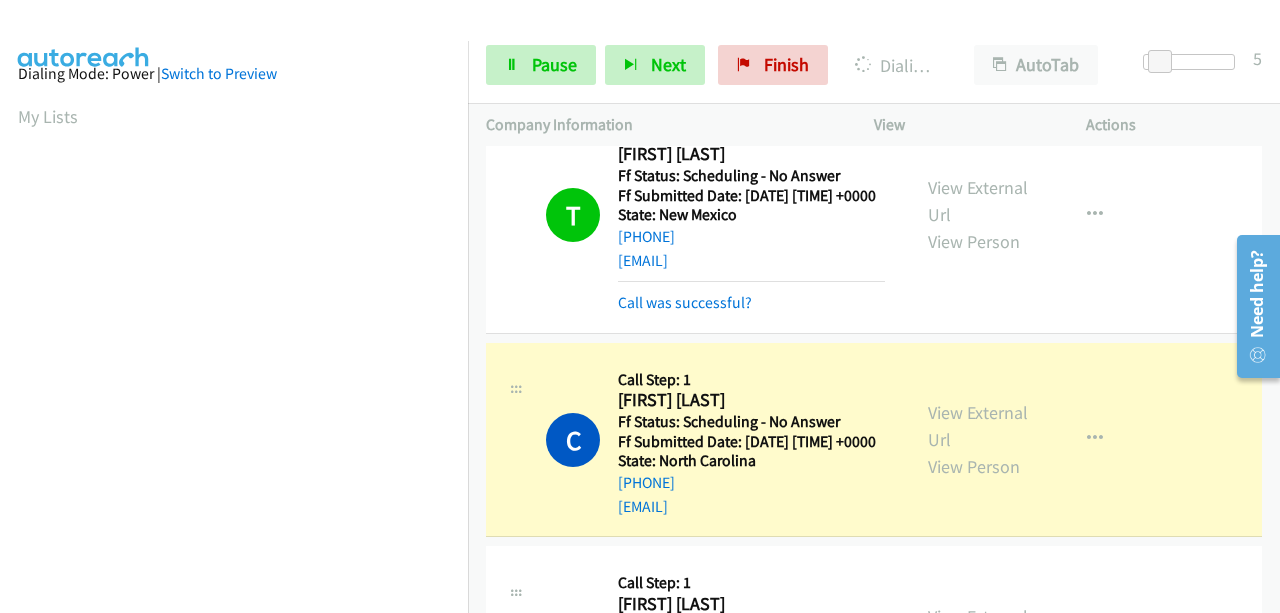 scroll, scrollTop: 508, scrollLeft: 0, axis: vertical 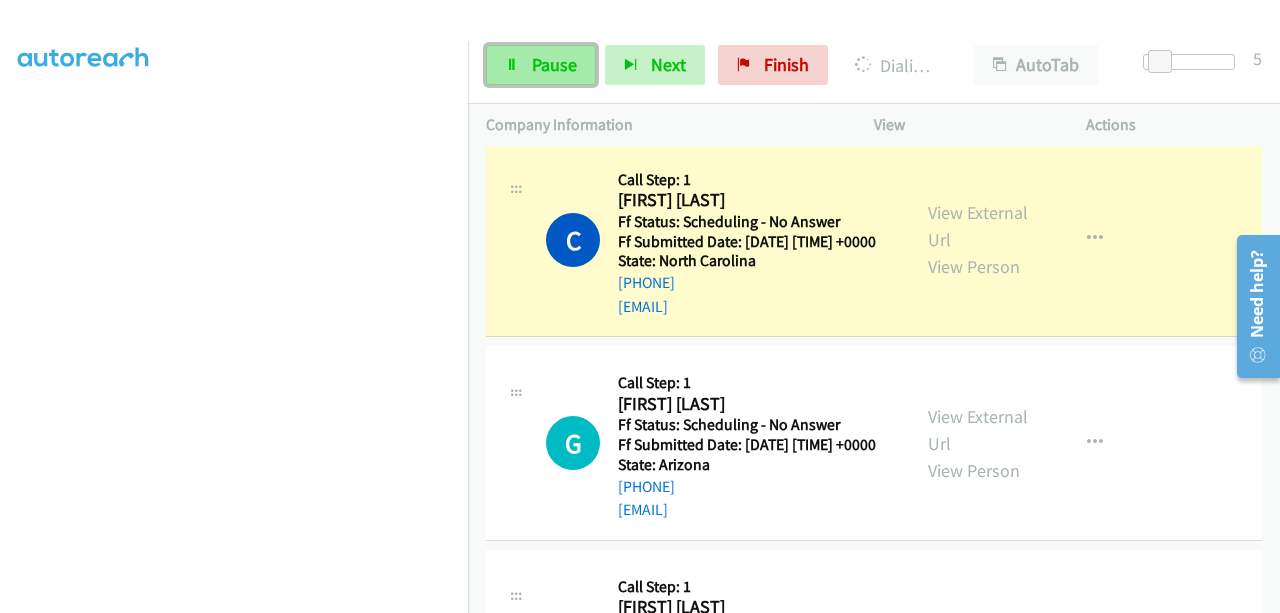 click on "Pause" at bounding box center [554, 64] 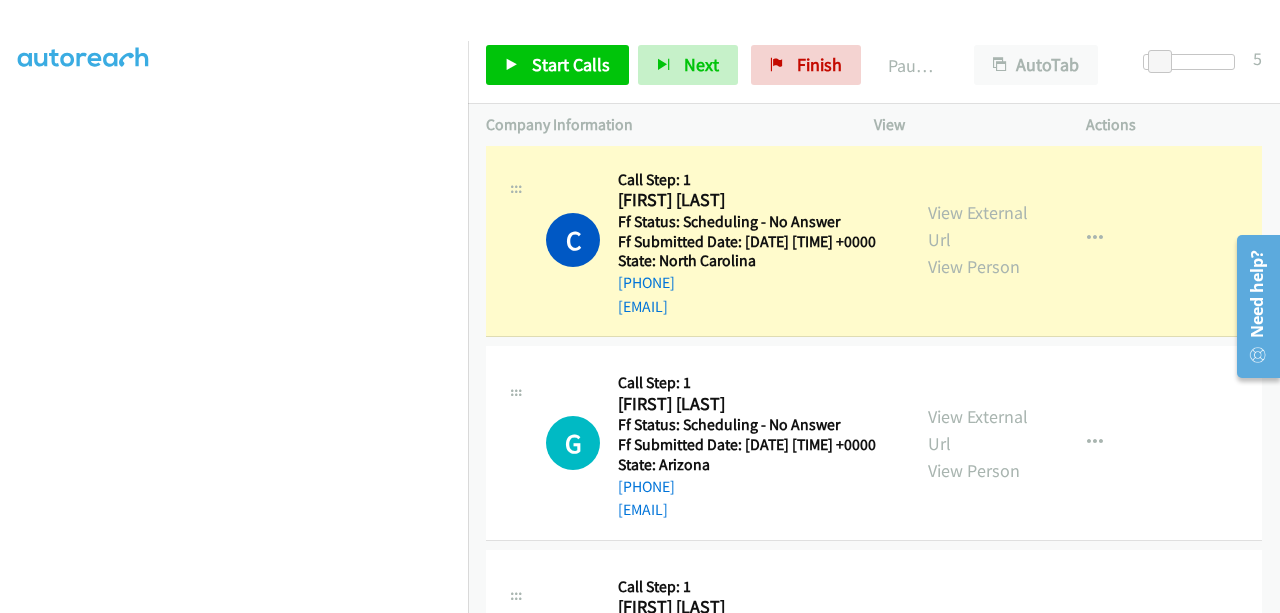 scroll, scrollTop: 508, scrollLeft: 0, axis: vertical 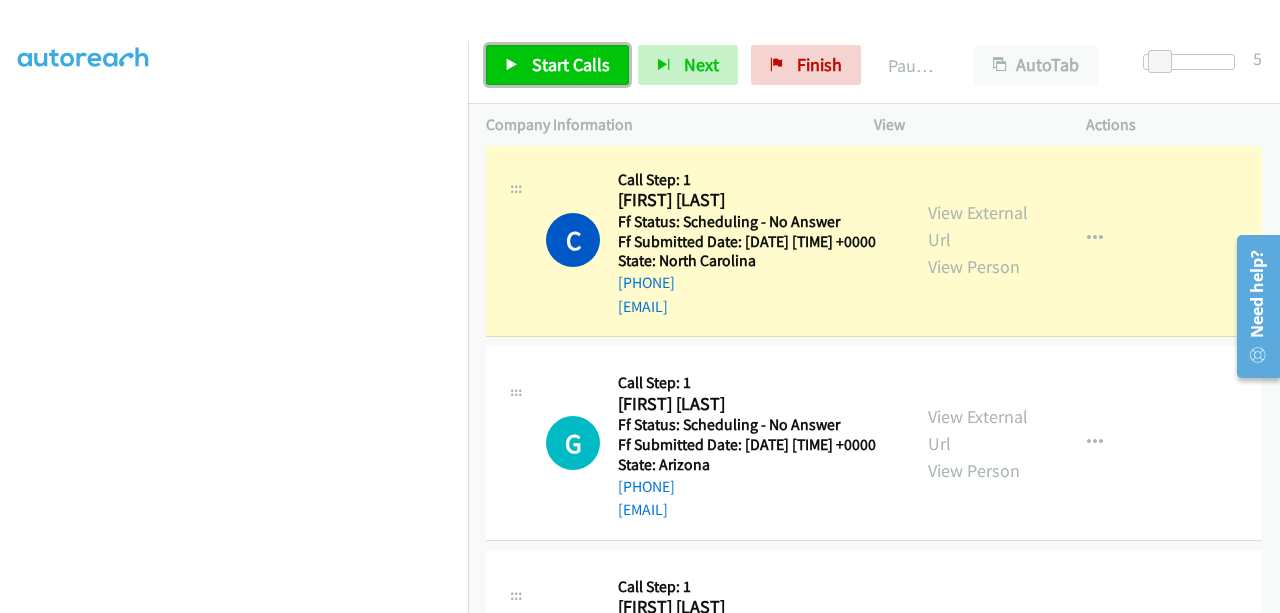 click on "Start Calls" at bounding box center [571, 64] 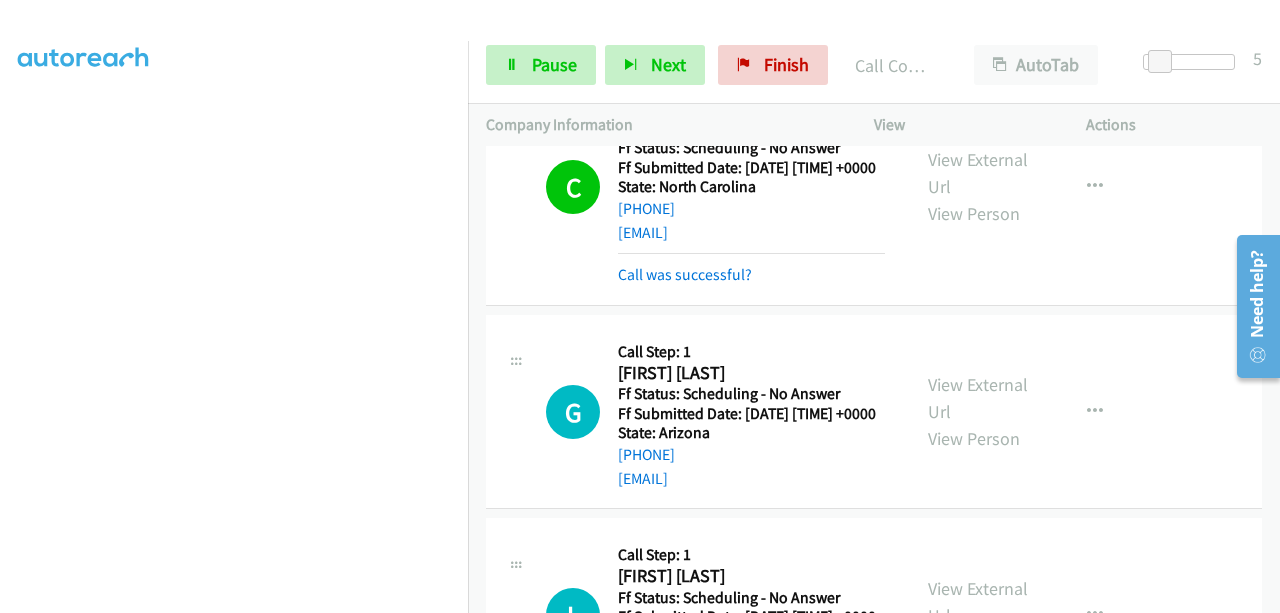 scroll, scrollTop: 700, scrollLeft: 0, axis: vertical 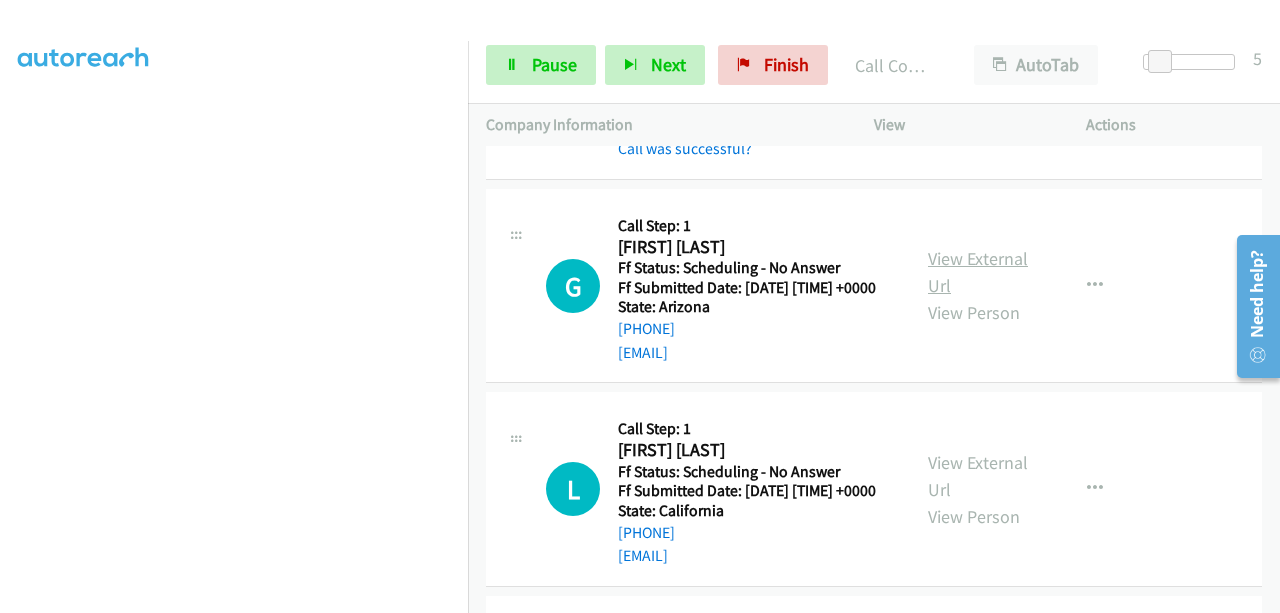 click on "View External Url" at bounding box center (978, 272) 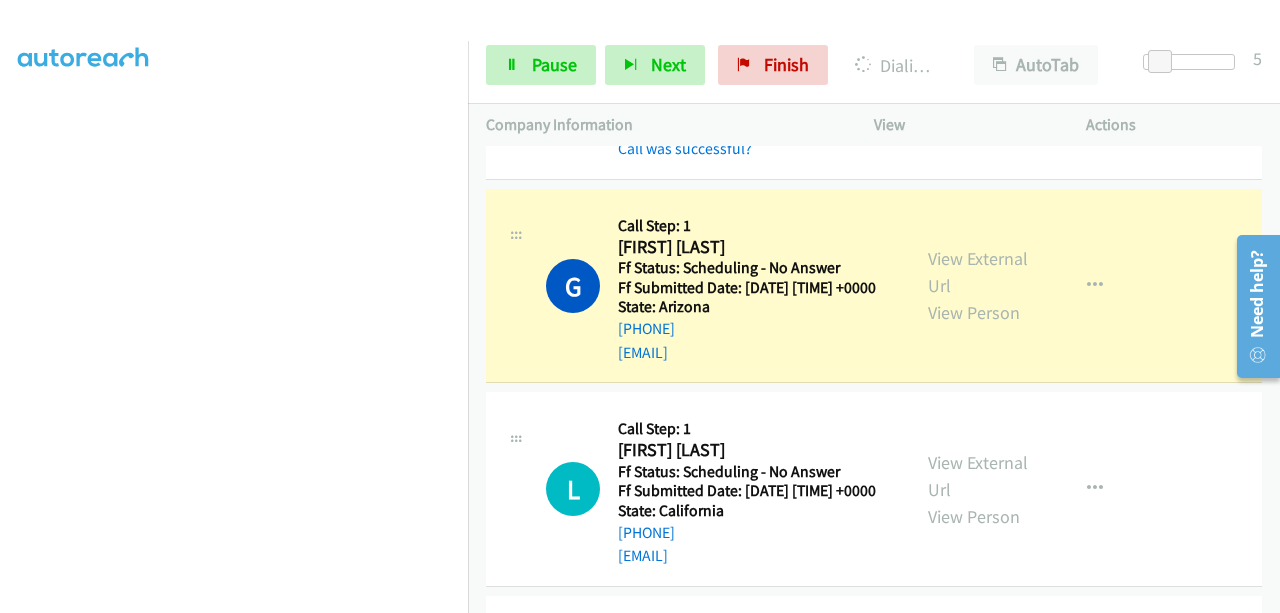scroll, scrollTop: 506, scrollLeft: 0, axis: vertical 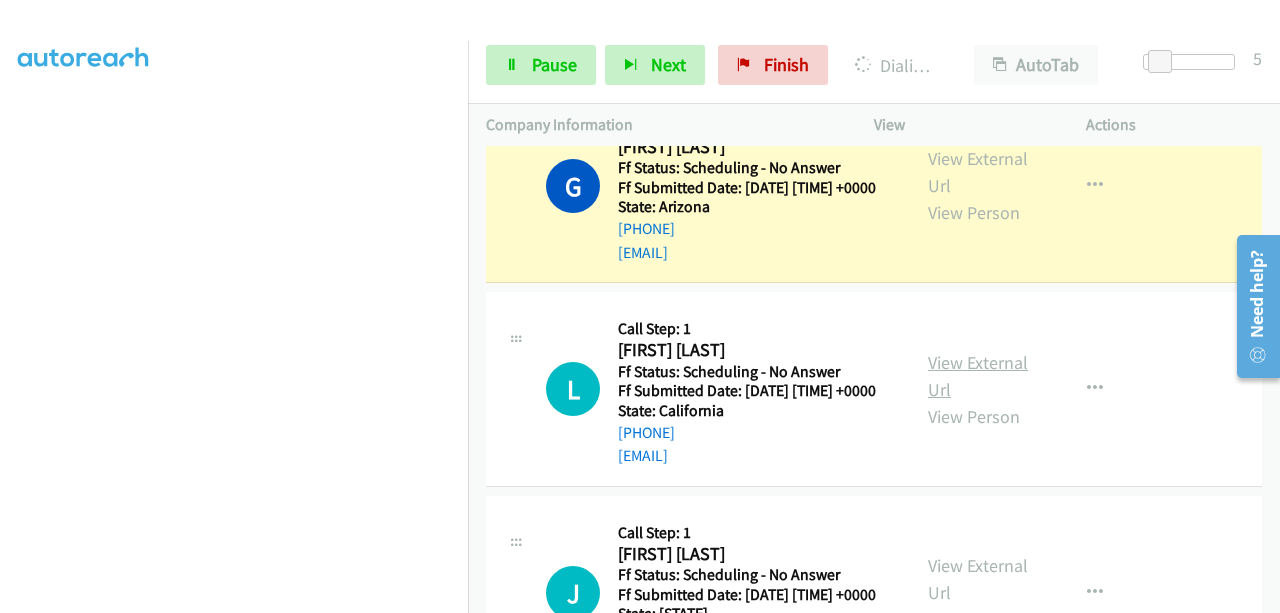 click on "View External Url" at bounding box center (978, 376) 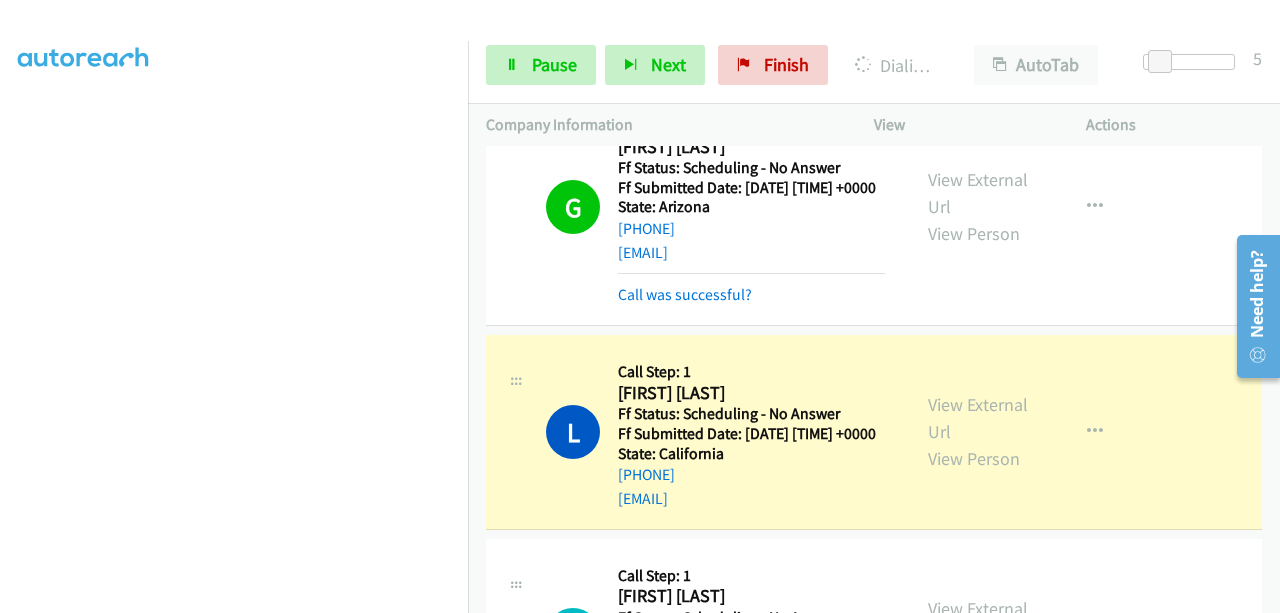 scroll, scrollTop: 508, scrollLeft: 0, axis: vertical 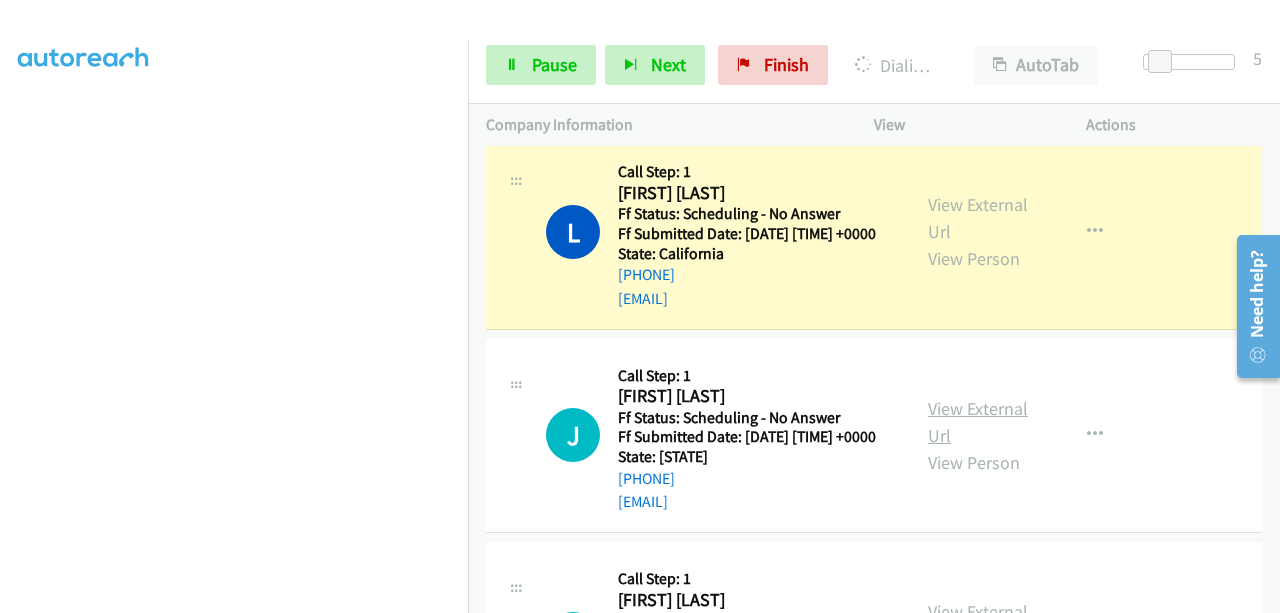 click on "View External Url" at bounding box center (978, 422) 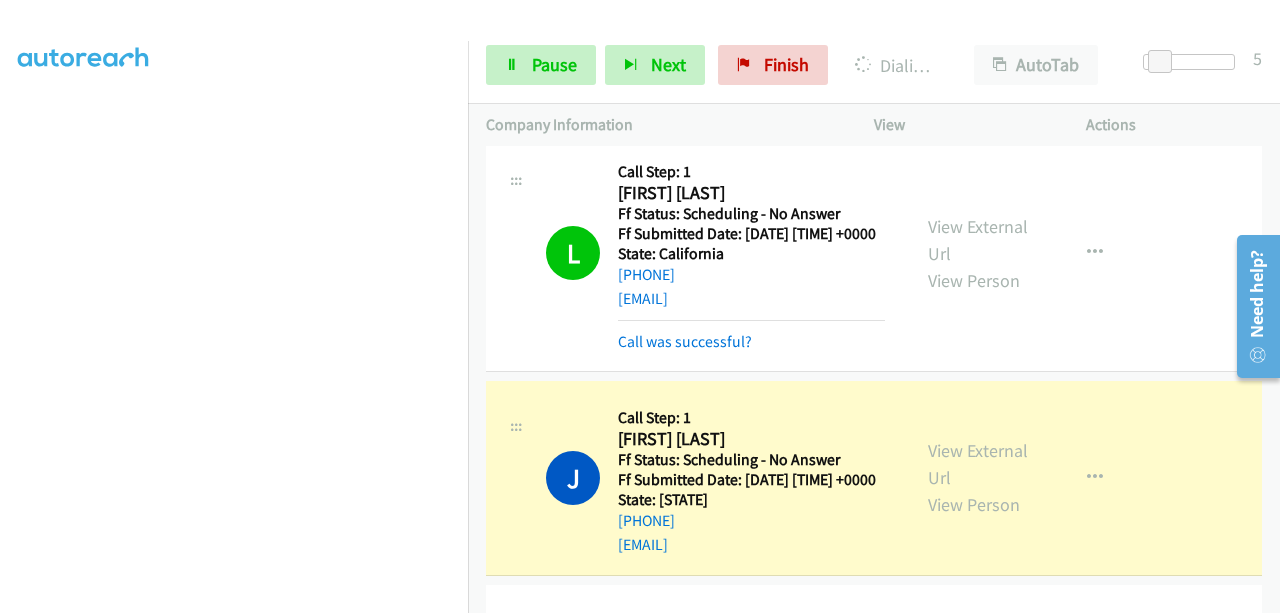 scroll, scrollTop: 508, scrollLeft: 0, axis: vertical 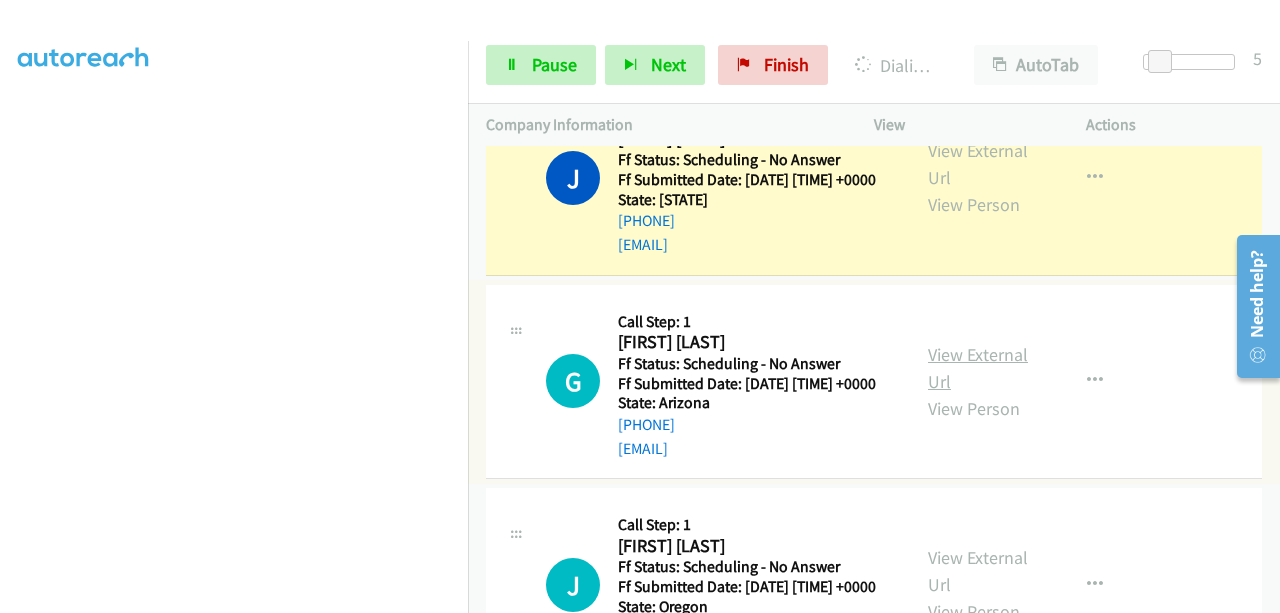 click on "View External Url" at bounding box center [978, 368] 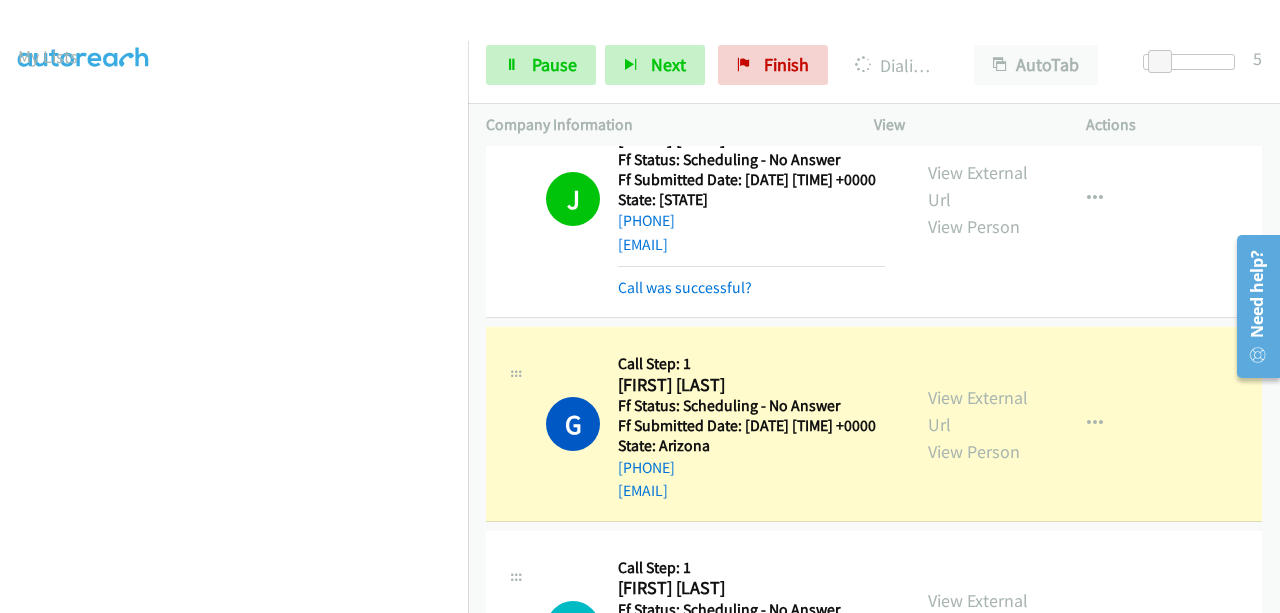 scroll, scrollTop: 508, scrollLeft: 0, axis: vertical 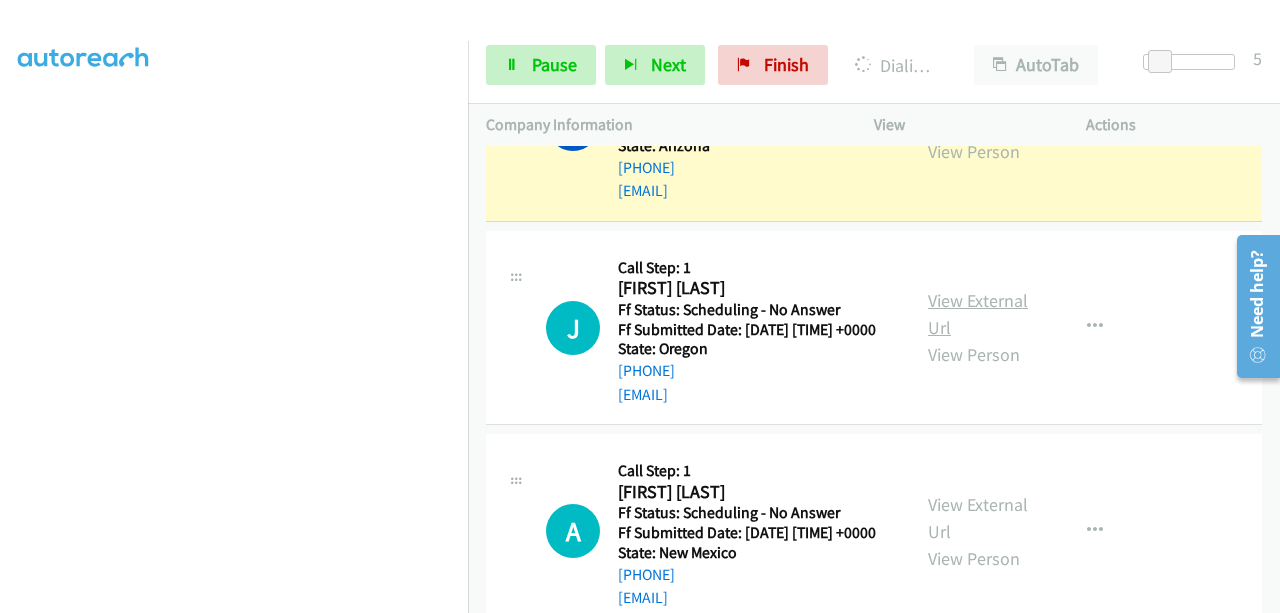 click on "View External Url" at bounding box center (978, 314) 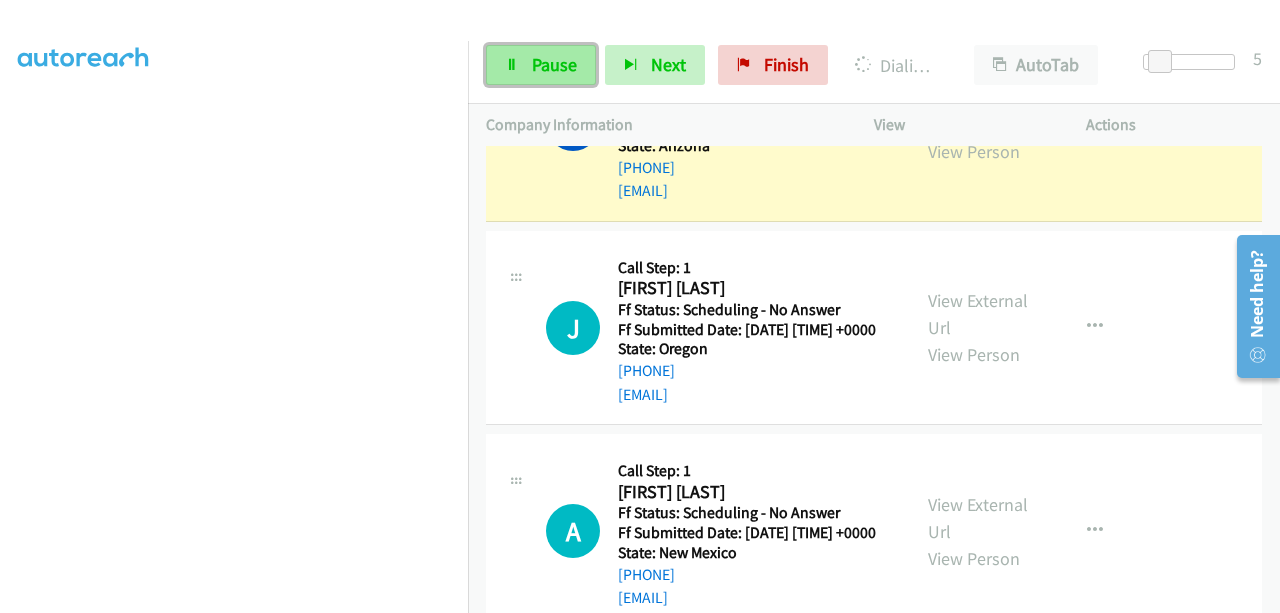 click on "Pause" at bounding box center [541, 65] 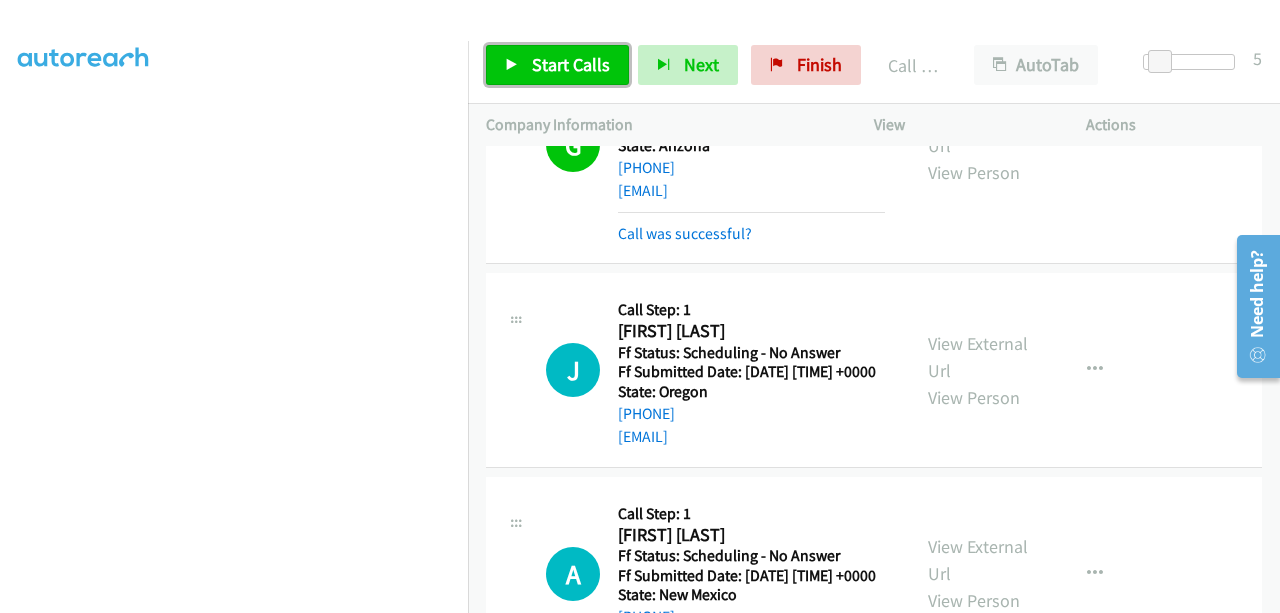 click on "Start Calls" at bounding box center (571, 64) 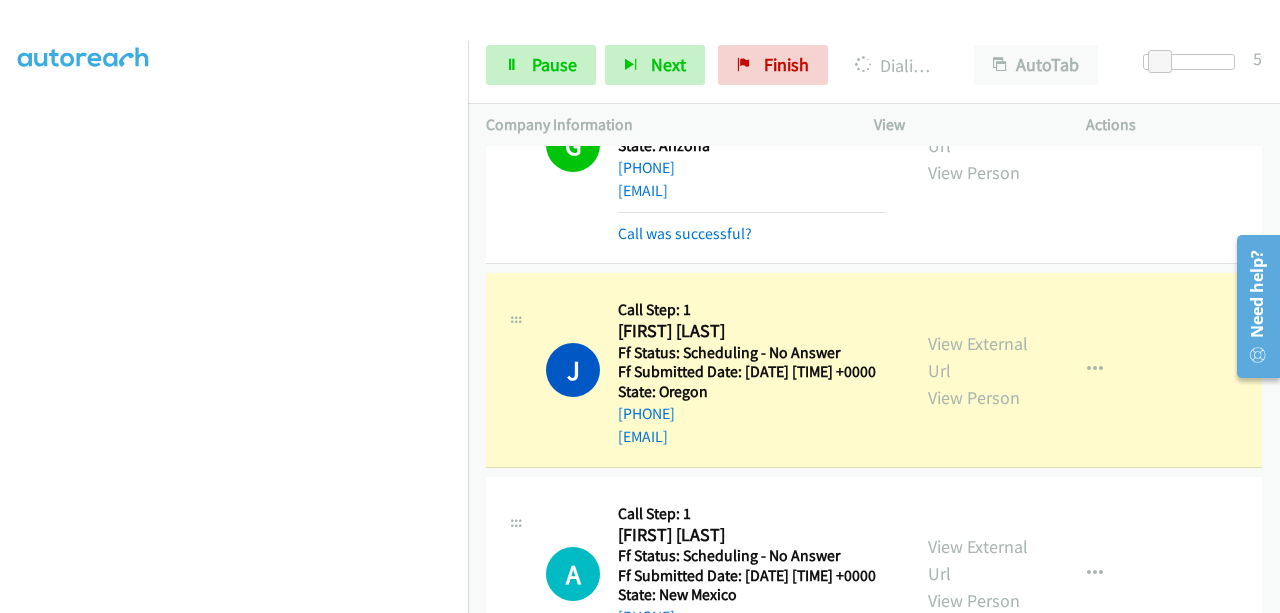 scroll, scrollTop: 508, scrollLeft: 0, axis: vertical 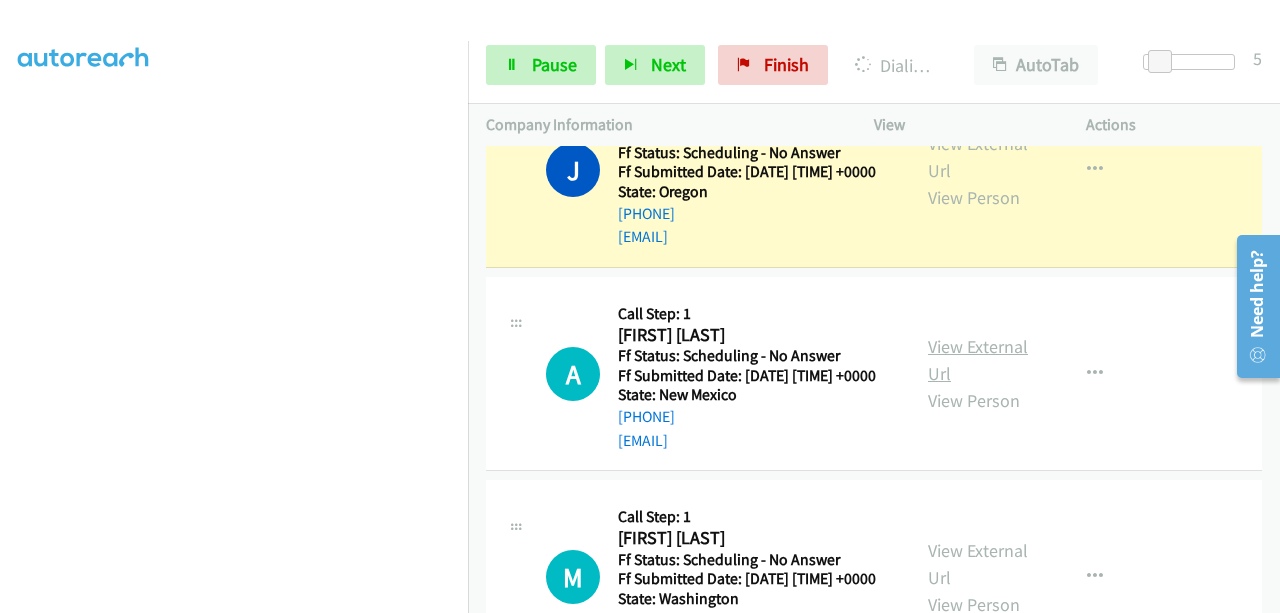 click on "View External Url" at bounding box center [978, 360] 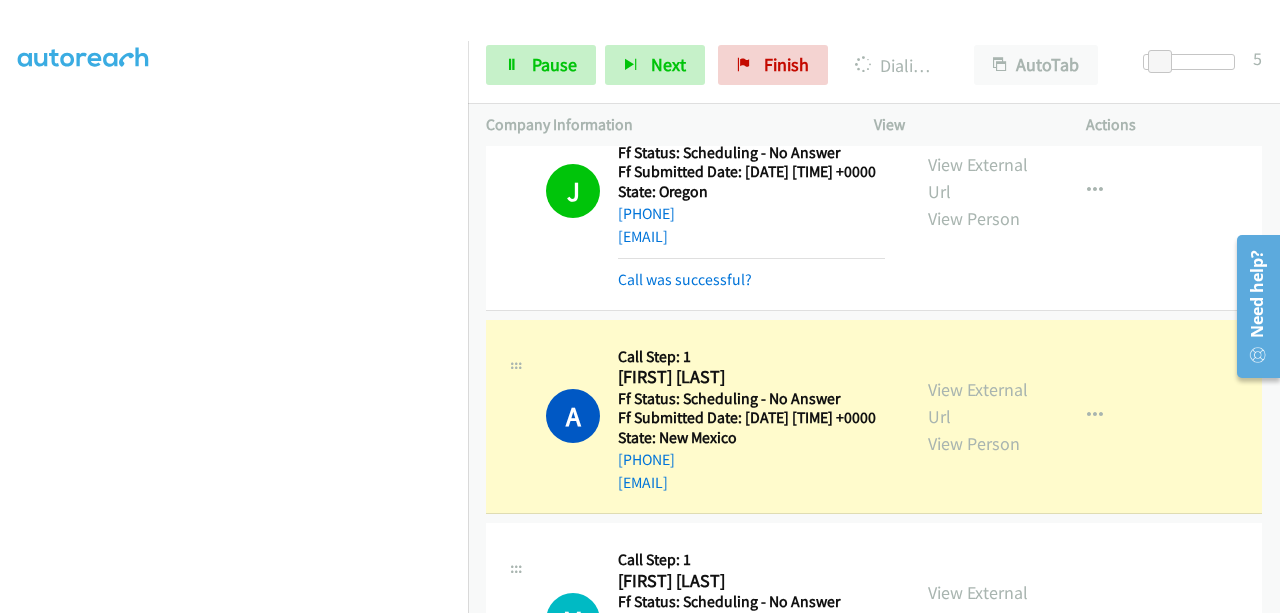 scroll, scrollTop: 508, scrollLeft: 0, axis: vertical 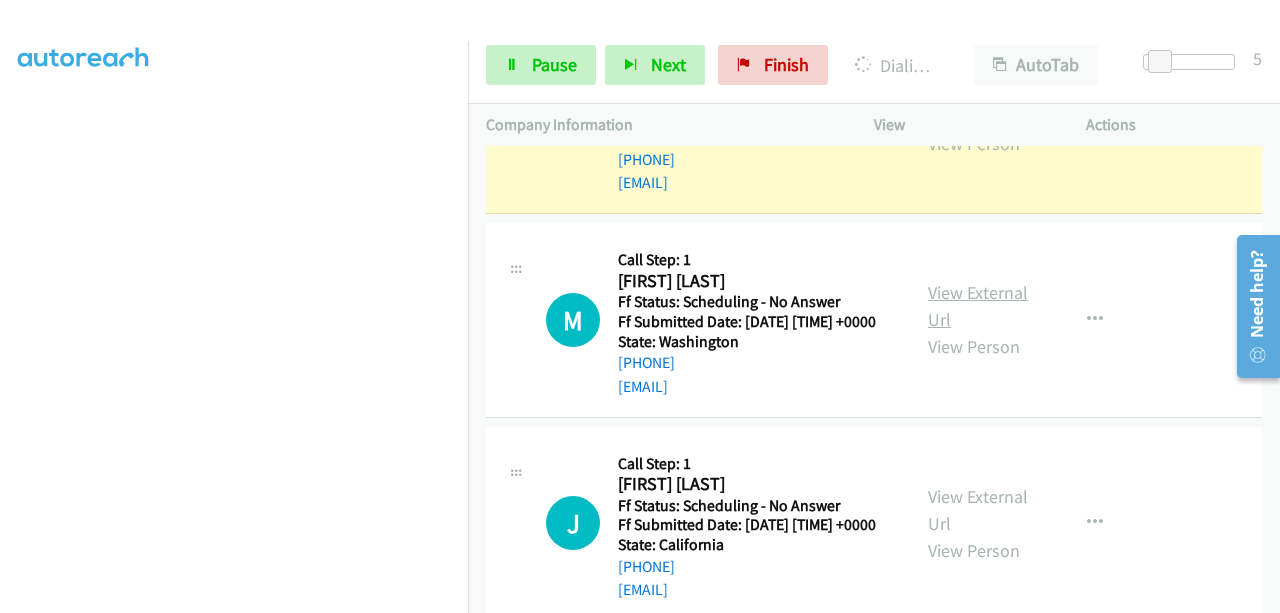 click on "View External Url" at bounding box center [978, 306] 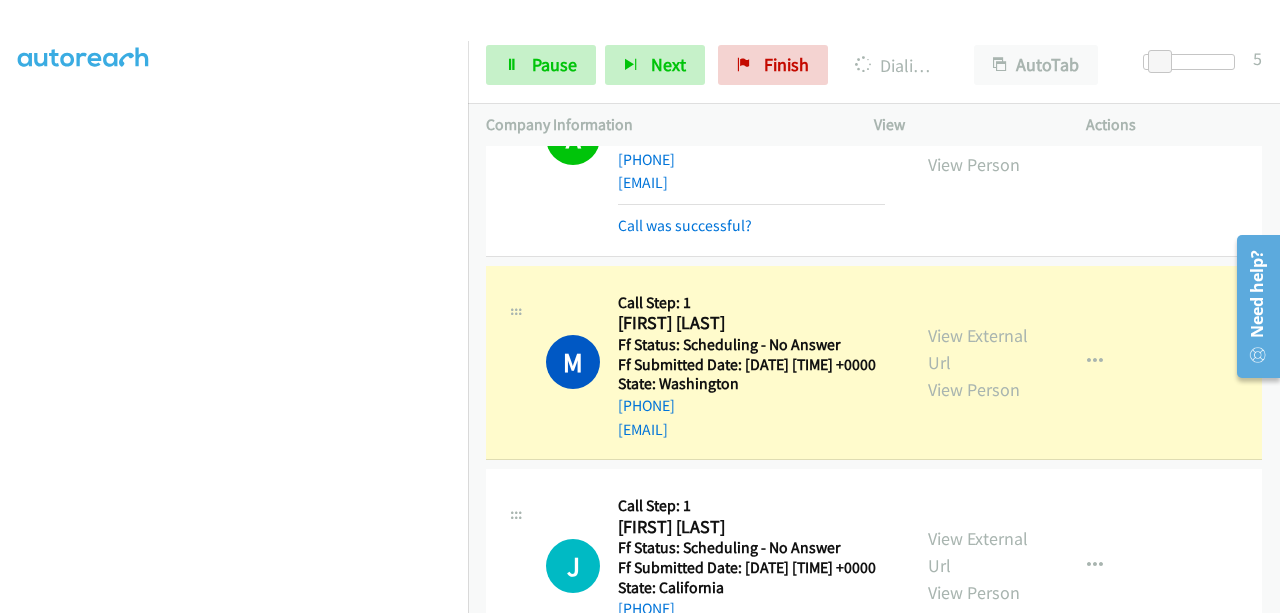 scroll, scrollTop: 508, scrollLeft: 0, axis: vertical 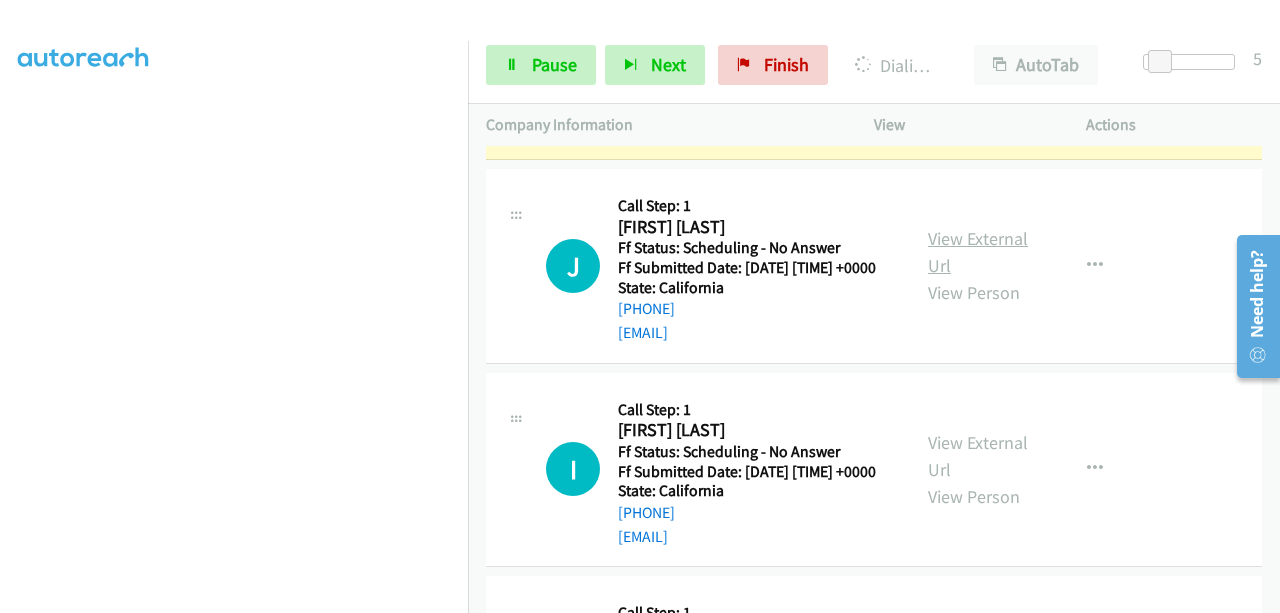 click on "View External Url" at bounding box center (978, 252) 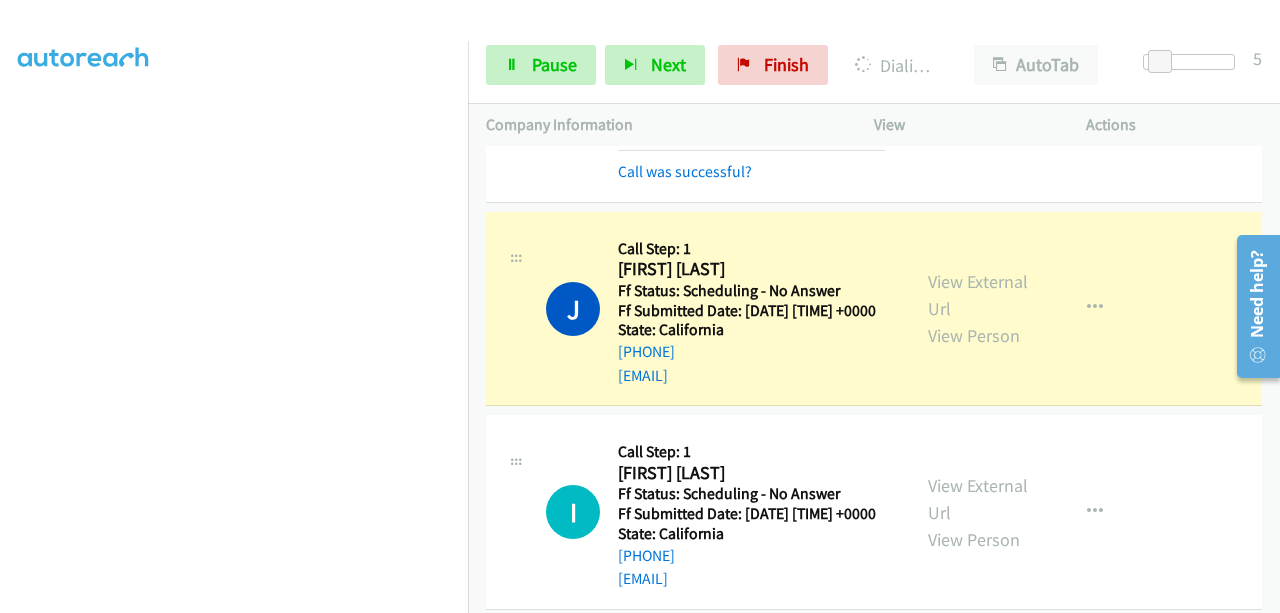 scroll, scrollTop: 508, scrollLeft: 0, axis: vertical 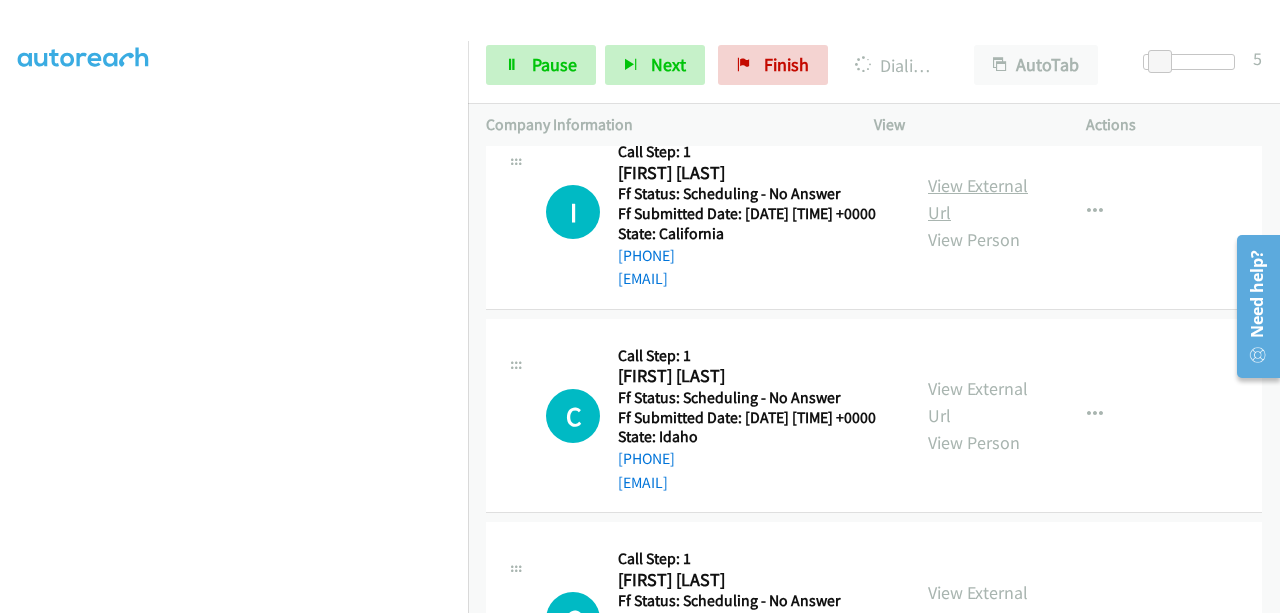 click on "View External Url" at bounding box center [978, 199] 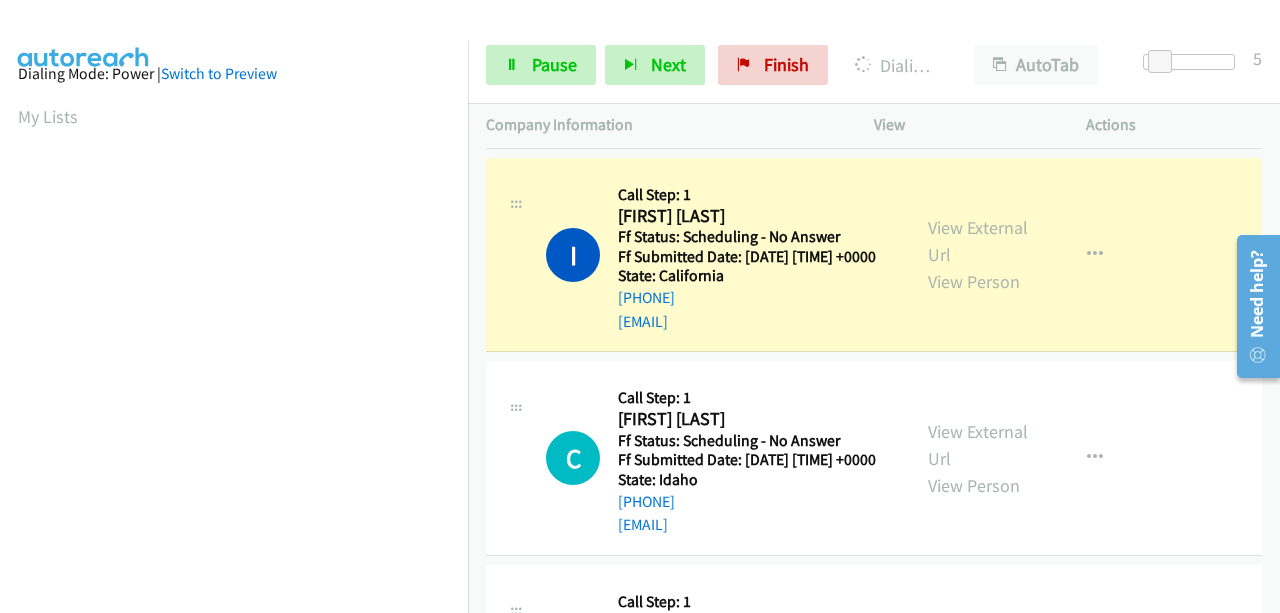 scroll, scrollTop: 508, scrollLeft: 0, axis: vertical 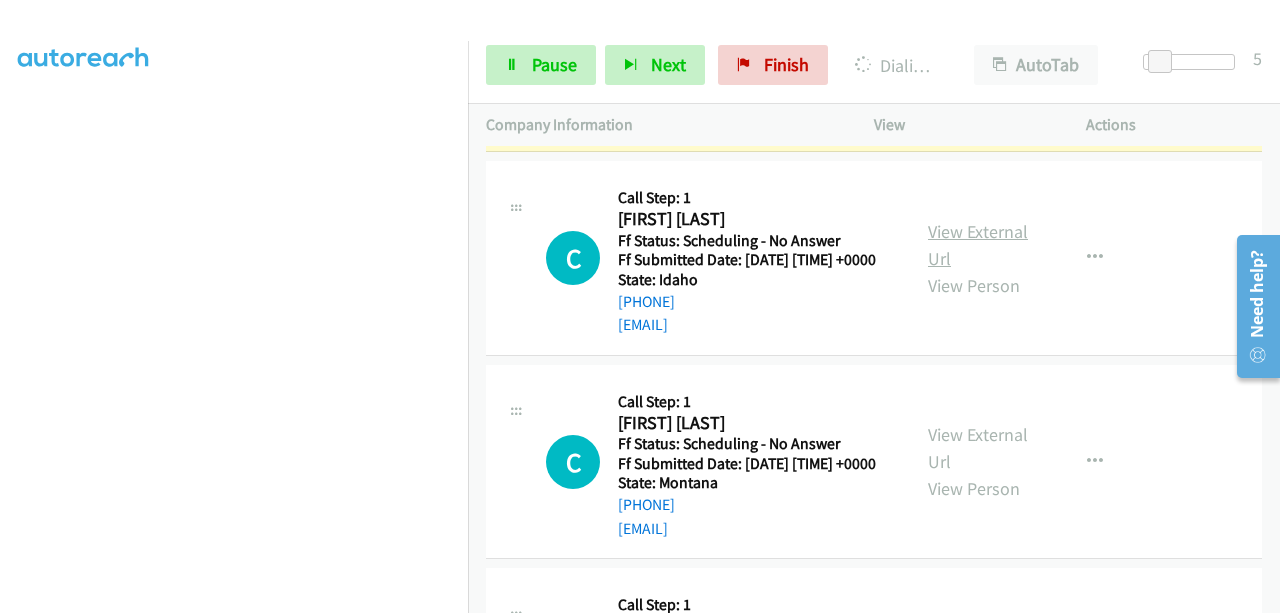 click on "View External Url" at bounding box center (978, 245) 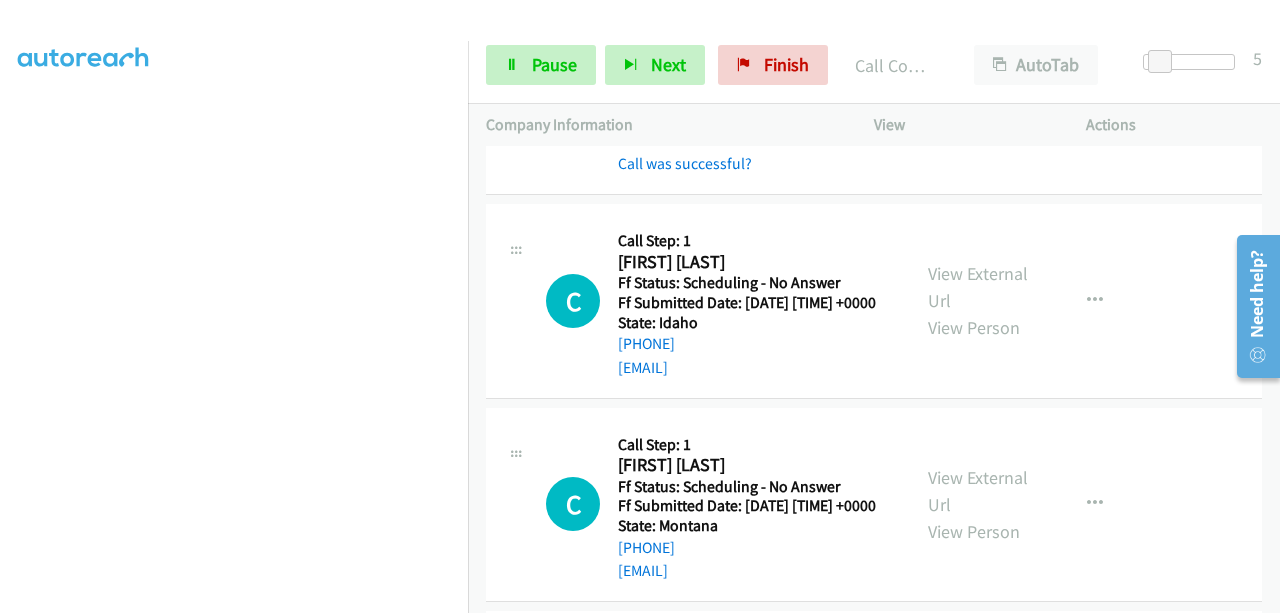 scroll, scrollTop: 508, scrollLeft: 0, axis: vertical 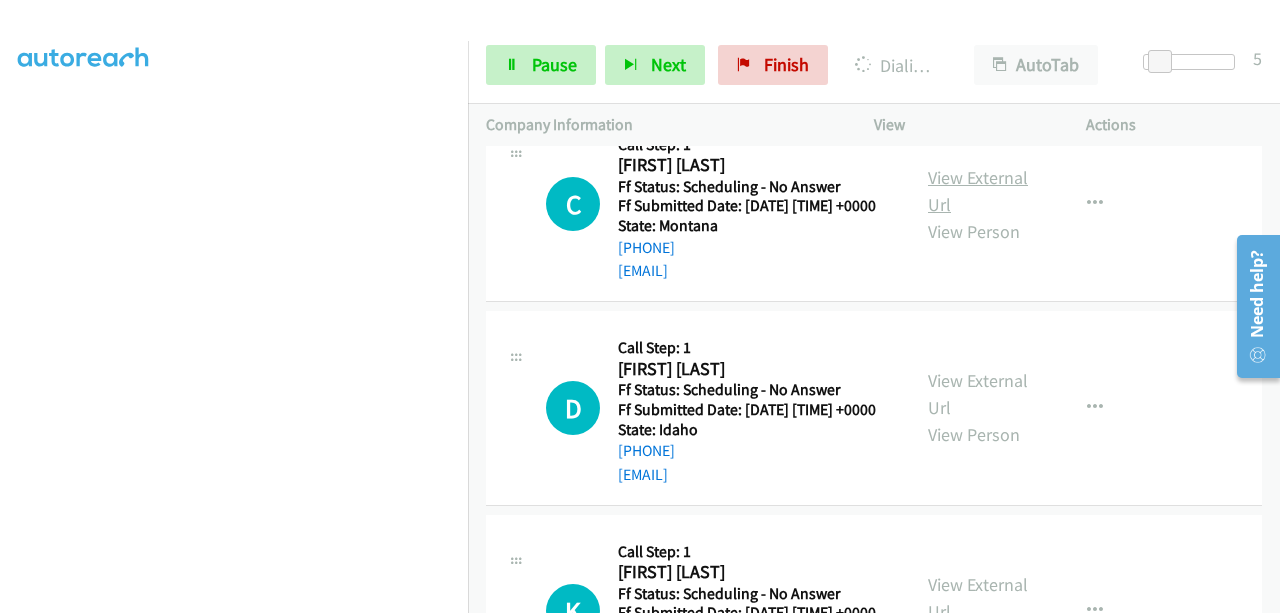 click on "View External Url" at bounding box center [978, 191] 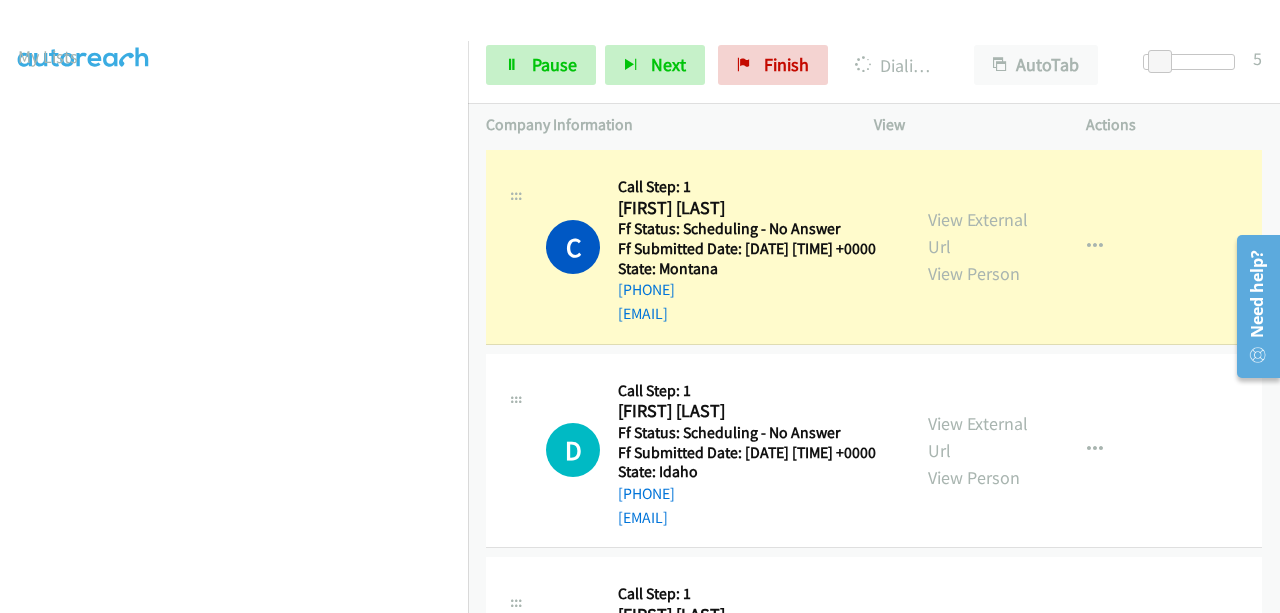 scroll, scrollTop: 508, scrollLeft: 0, axis: vertical 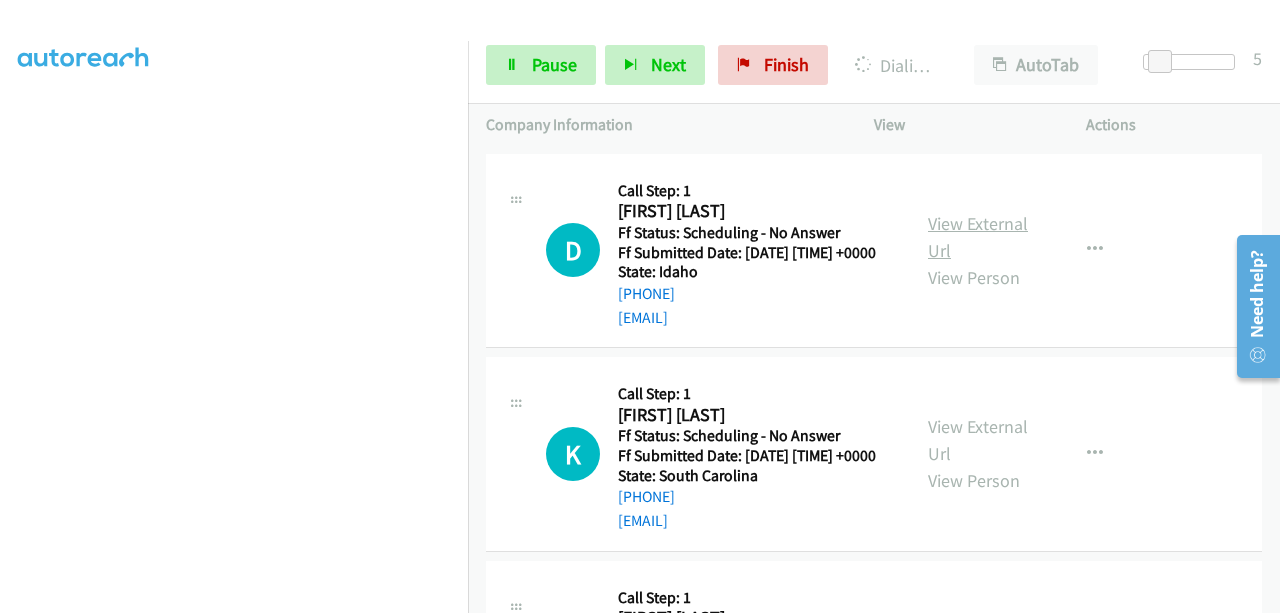 click on "View External Url" at bounding box center (978, 237) 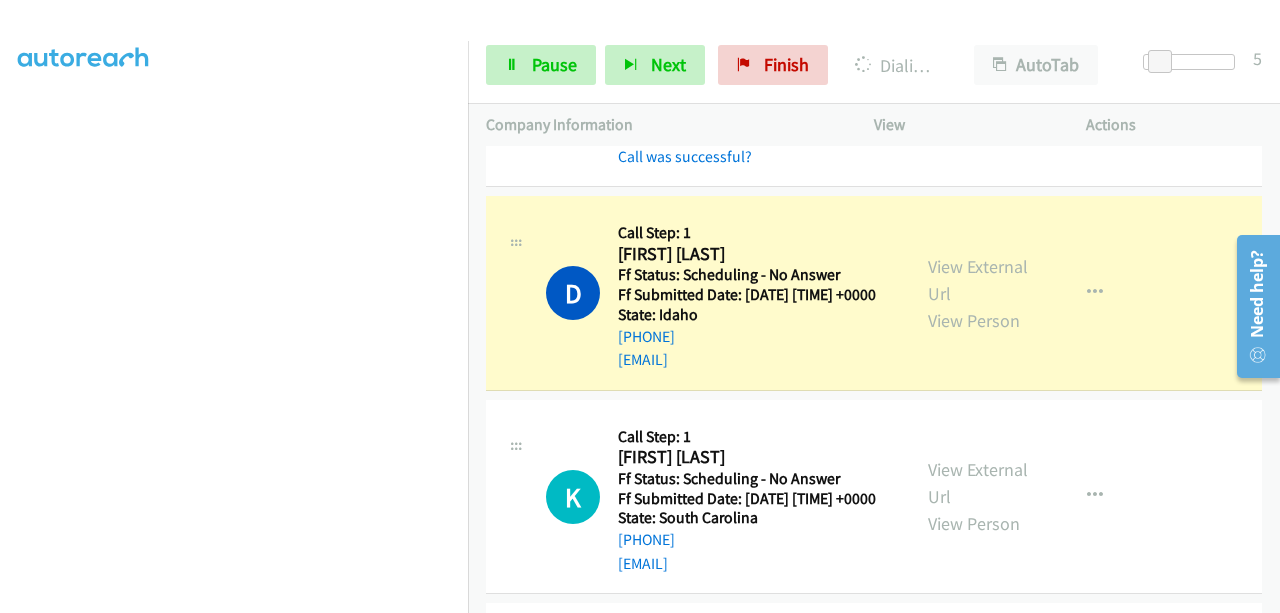 scroll, scrollTop: 508, scrollLeft: 0, axis: vertical 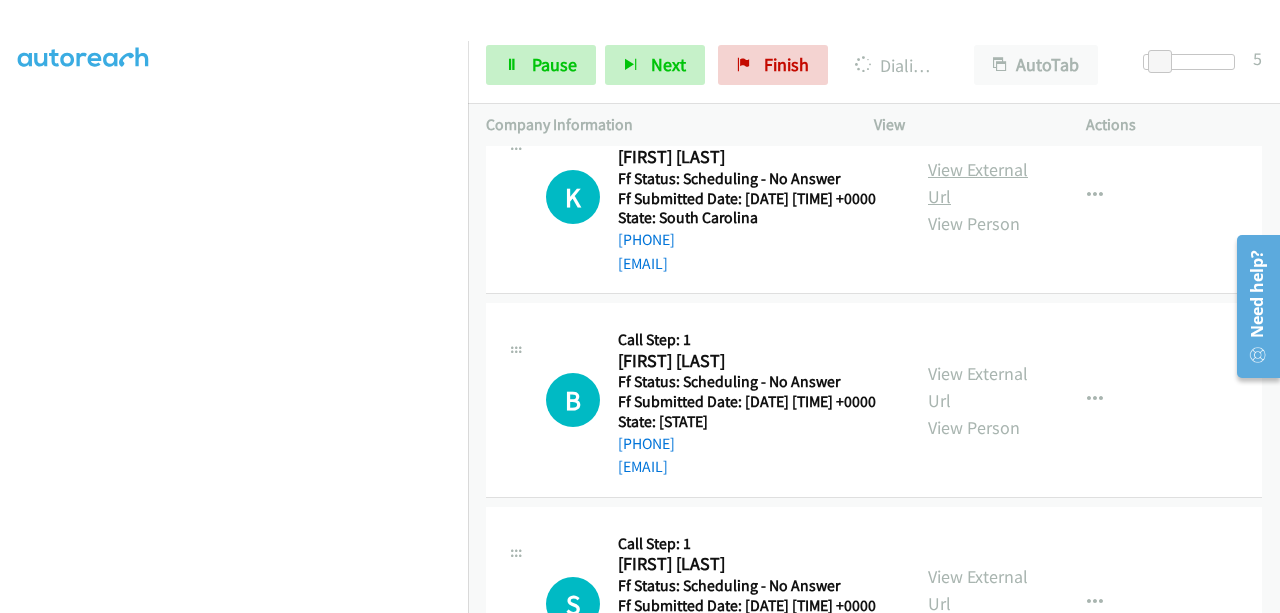 click on "View External Url" at bounding box center (978, 183) 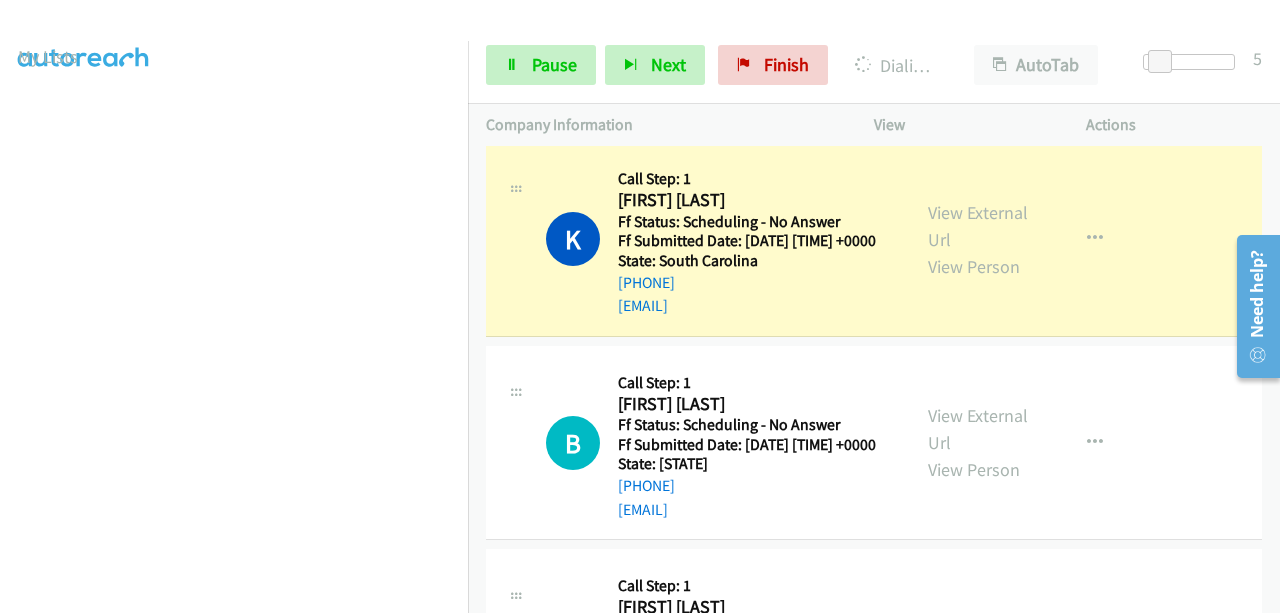 scroll, scrollTop: 508, scrollLeft: 0, axis: vertical 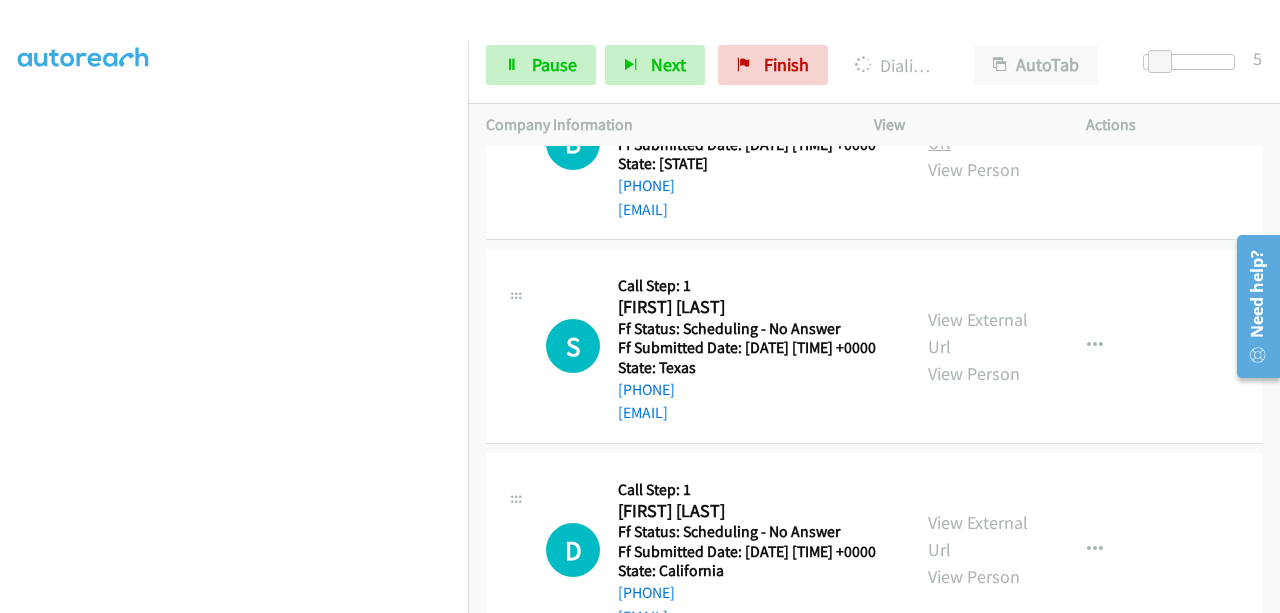 click on "View External Url" at bounding box center [978, 129] 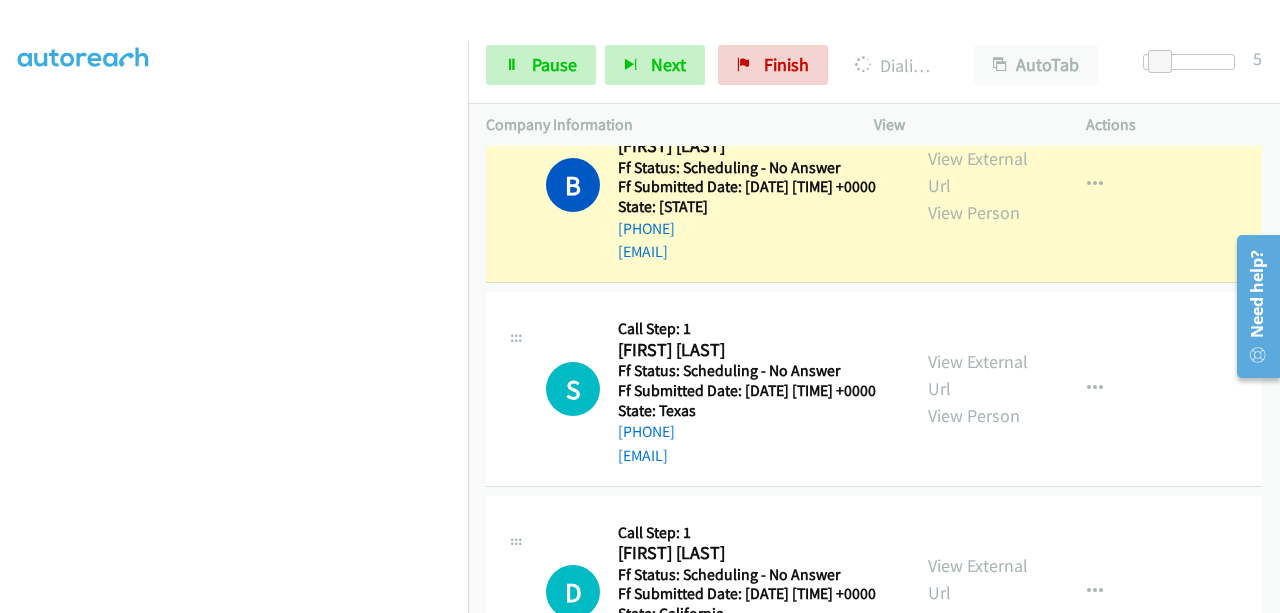 scroll, scrollTop: 466, scrollLeft: 0, axis: vertical 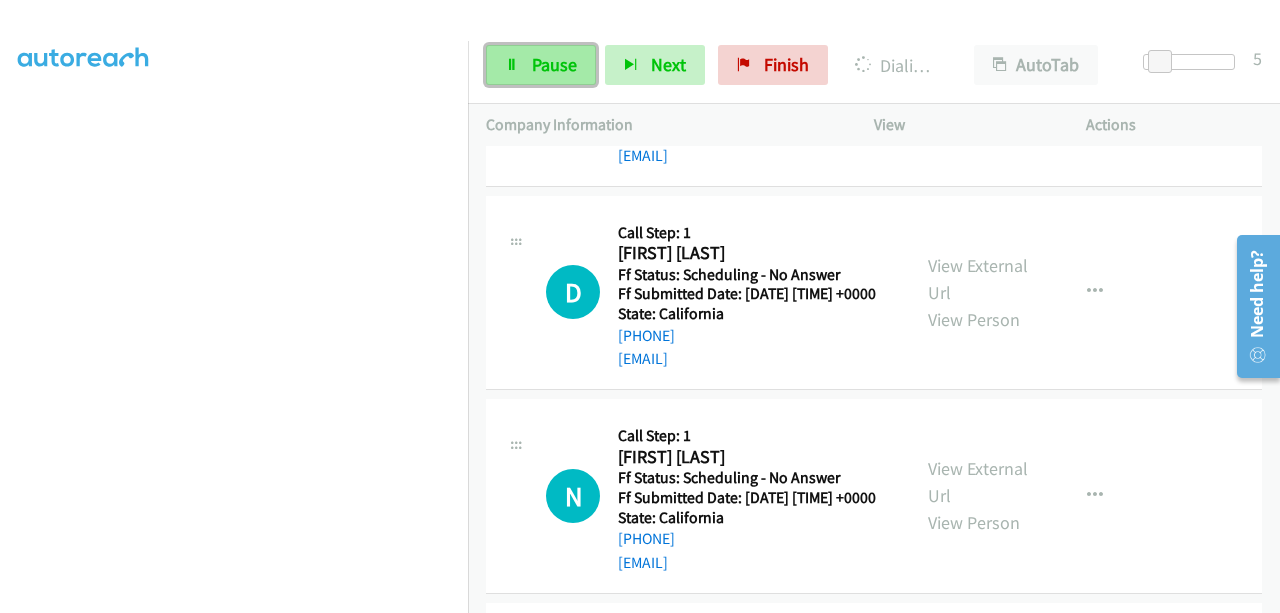 click on "Pause" at bounding box center [541, 65] 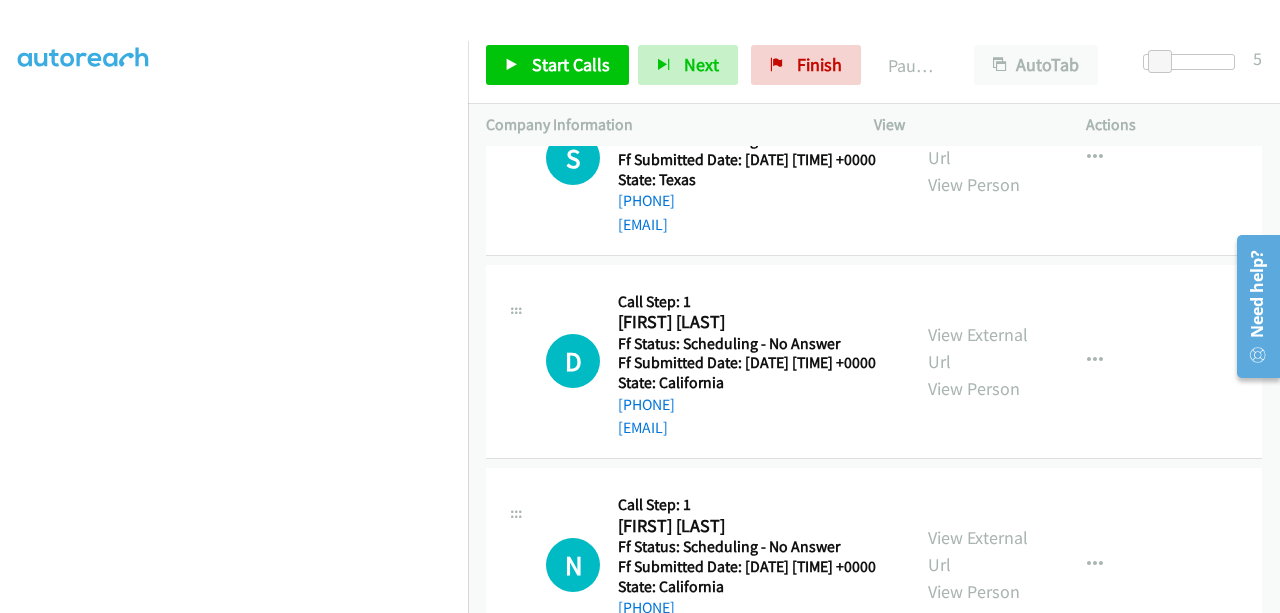 scroll, scrollTop: 4200, scrollLeft: 0, axis: vertical 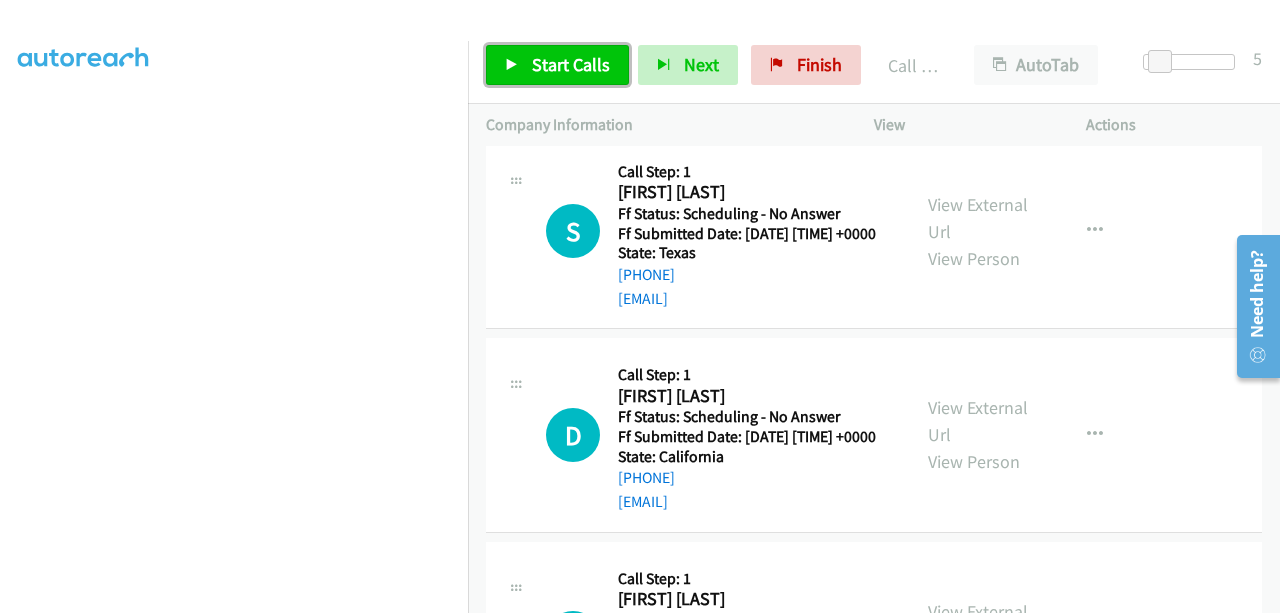 click on "Start Calls" at bounding box center (571, 64) 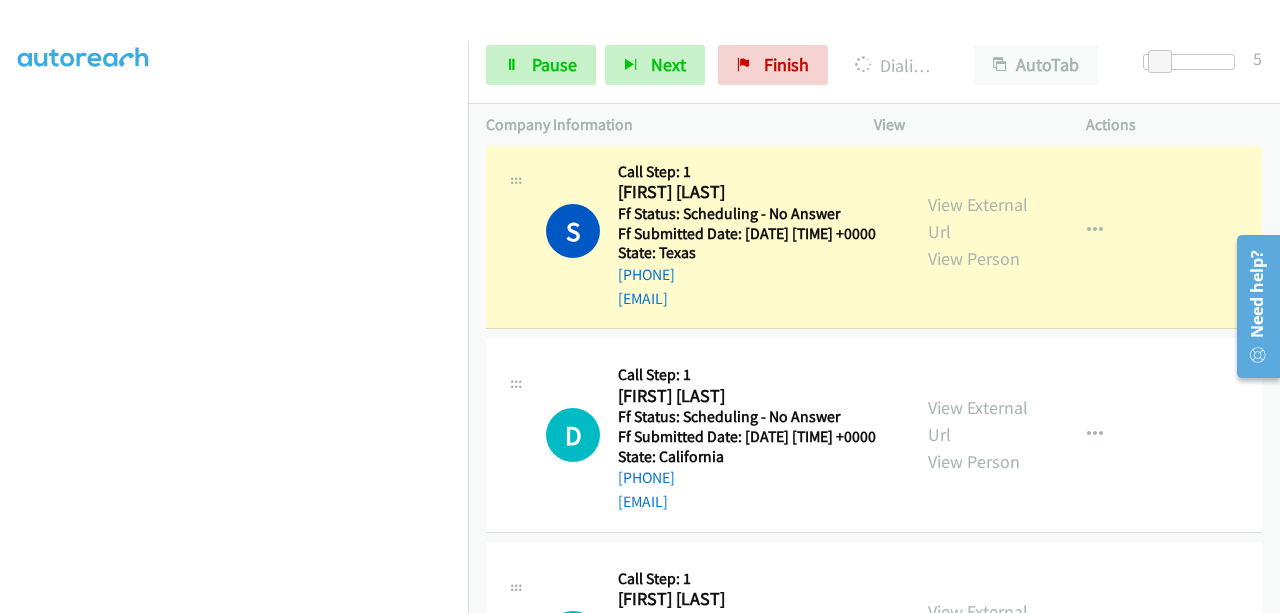 scroll, scrollTop: 508, scrollLeft: 0, axis: vertical 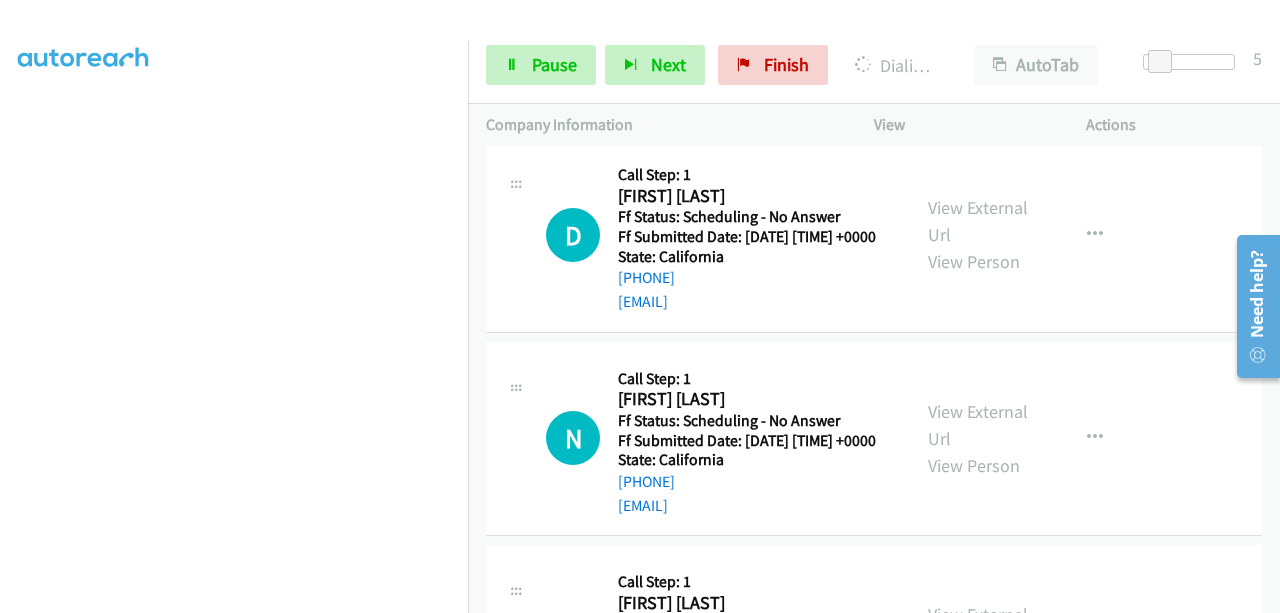 click on "View External Url" at bounding box center [978, 18] 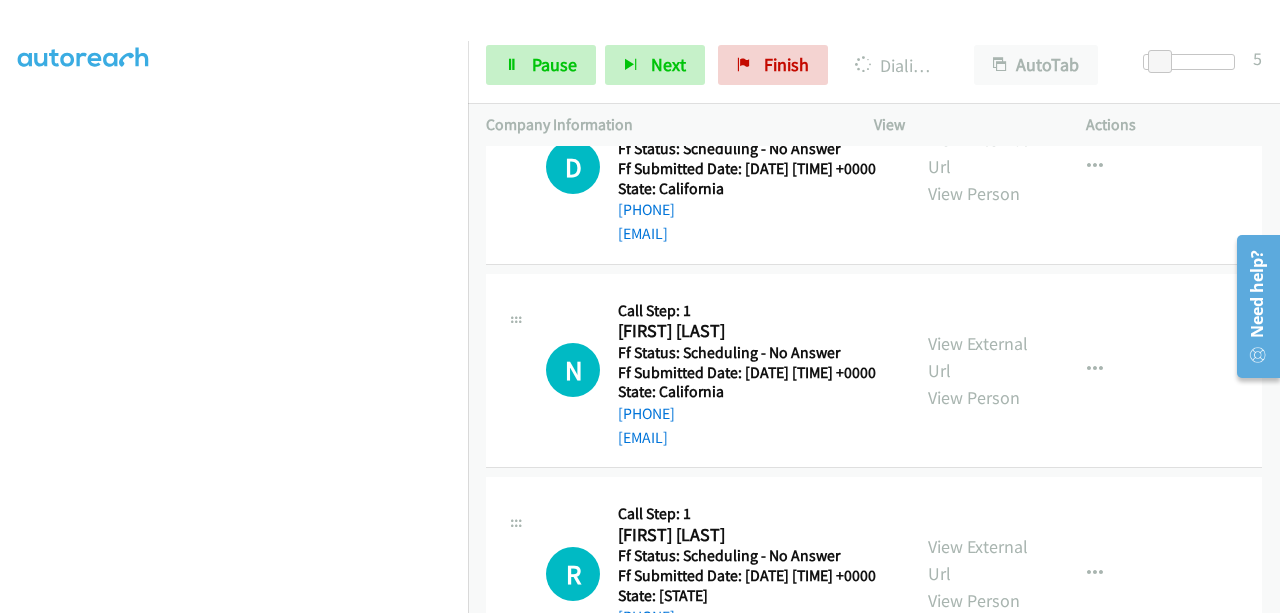 scroll, scrollTop: 4500, scrollLeft: 0, axis: vertical 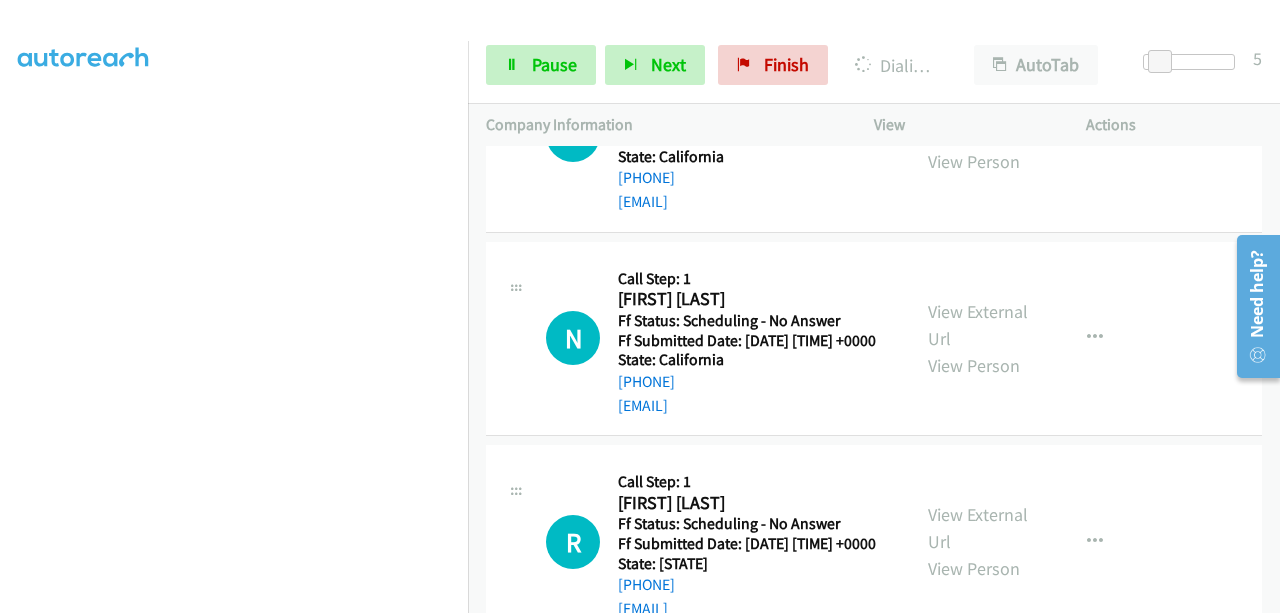 click on "View External Url" at bounding box center (978, 121) 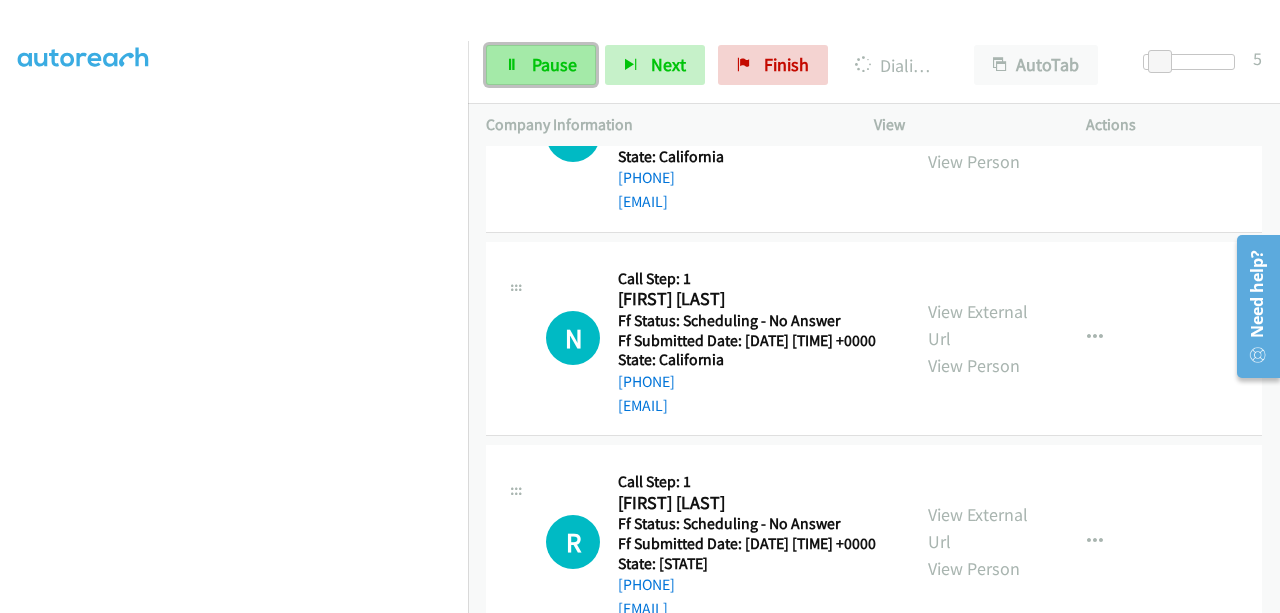 click at bounding box center (512, 66) 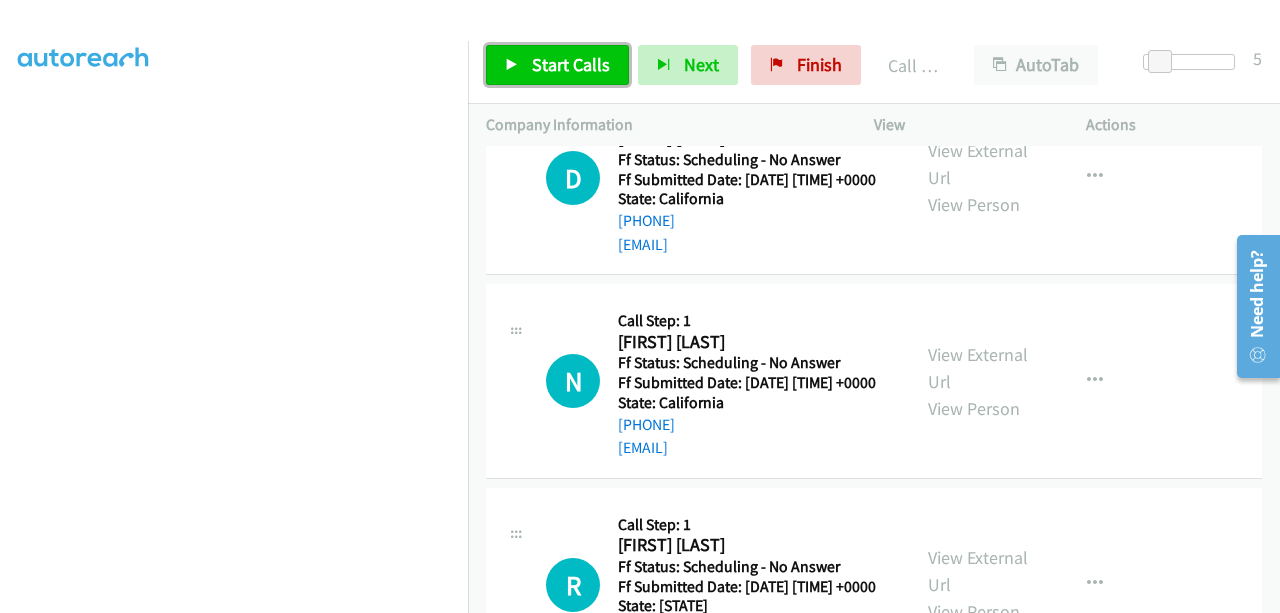 click on "Start Calls" at bounding box center (571, 64) 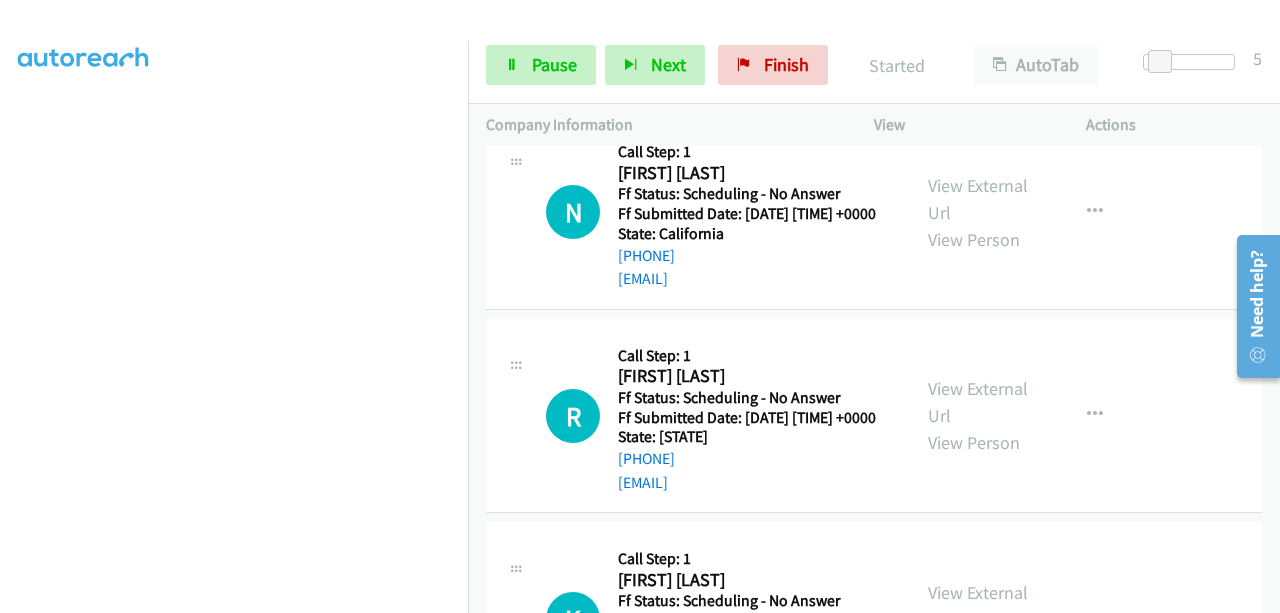scroll, scrollTop: 4700, scrollLeft: 0, axis: vertical 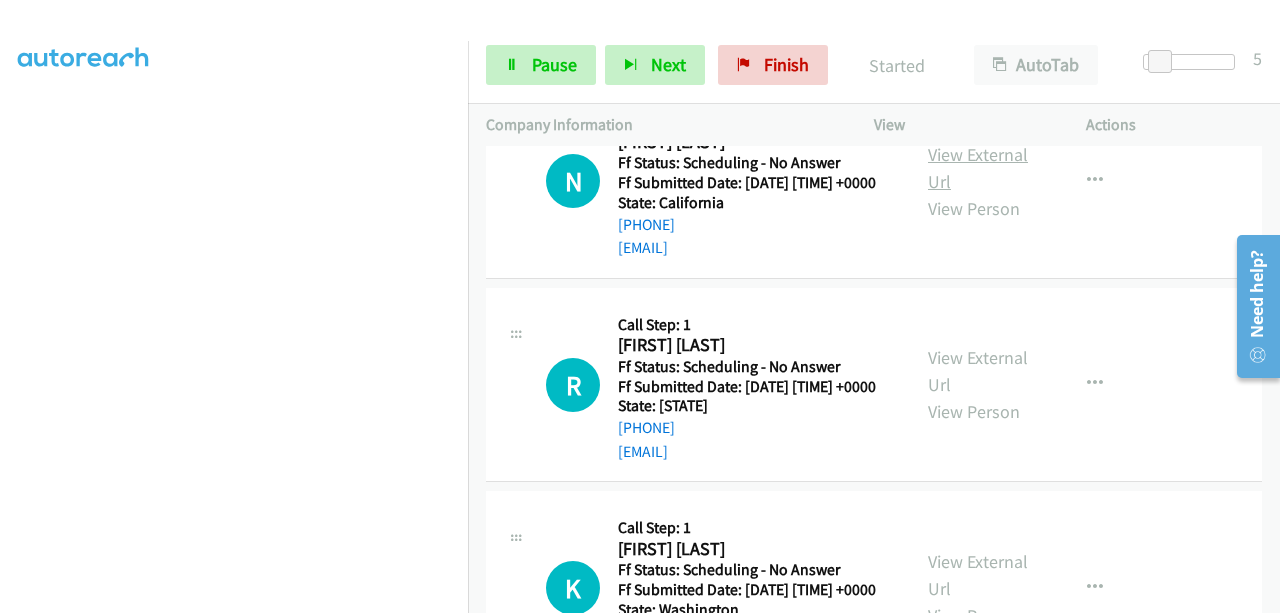 click on "View External Url" at bounding box center [978, 168] 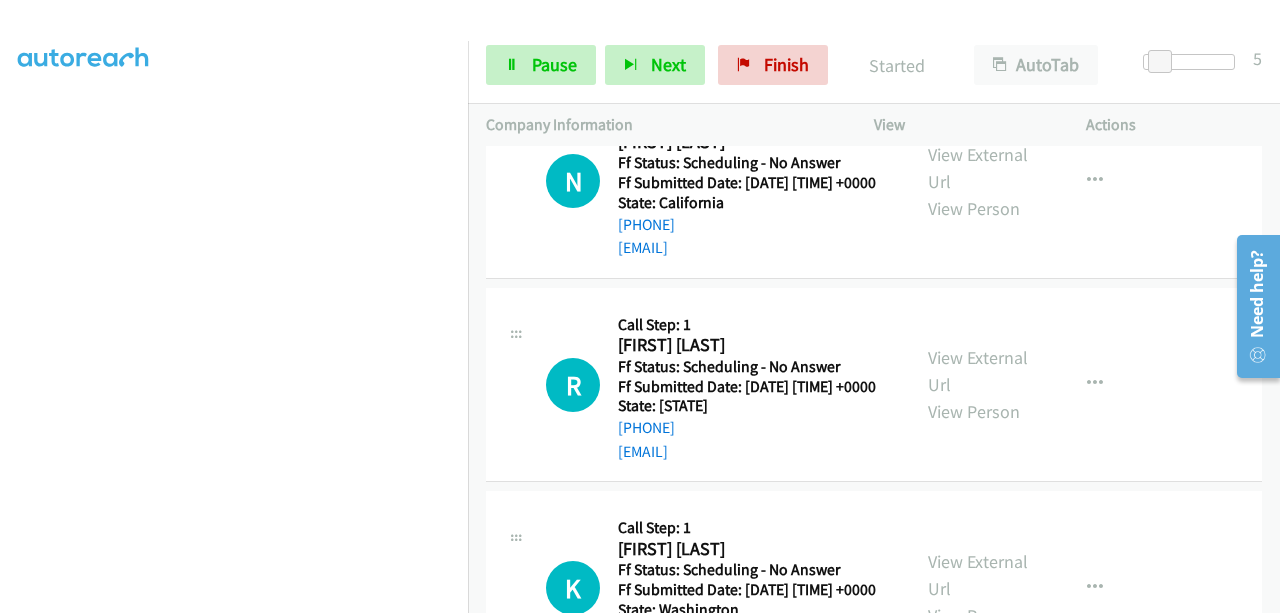 scroll, scrollTop: 508, scrollLeft: 0, axis: vertical 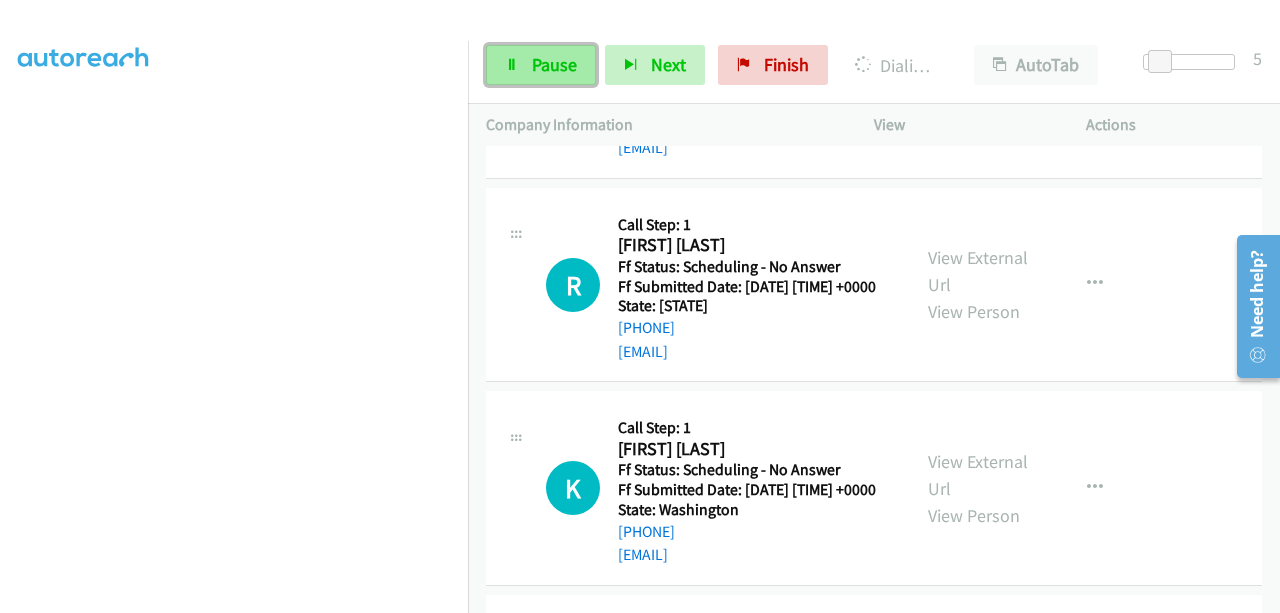 click on "Pause" at bounding box center [554, 64] 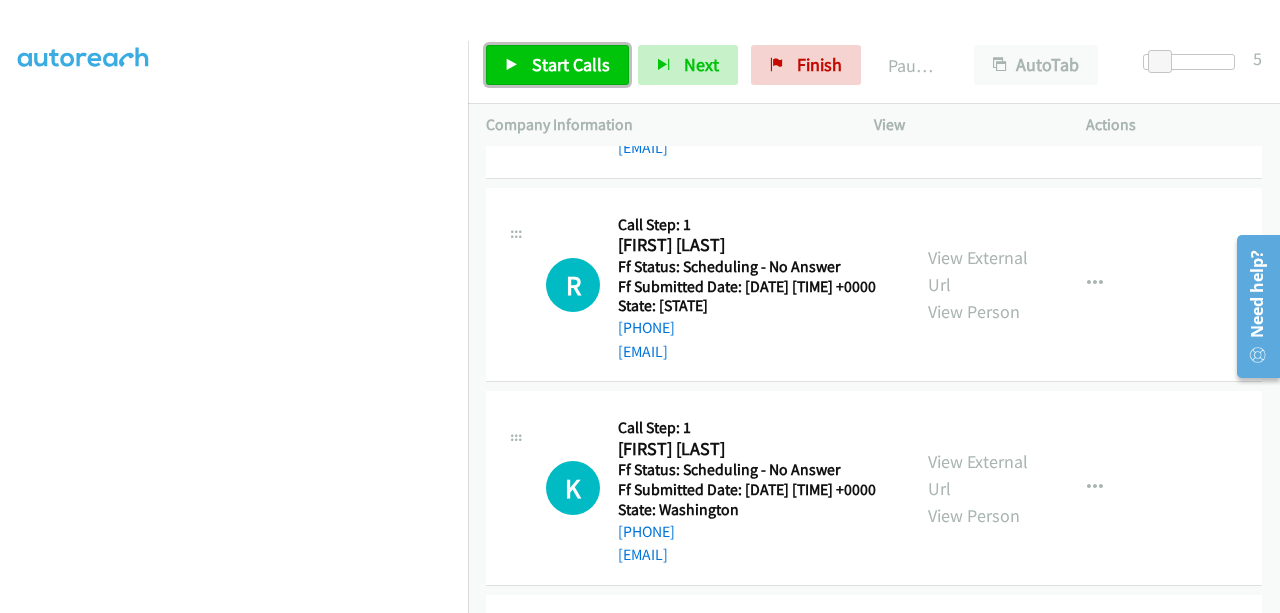 click at bounding box center [512, 66] 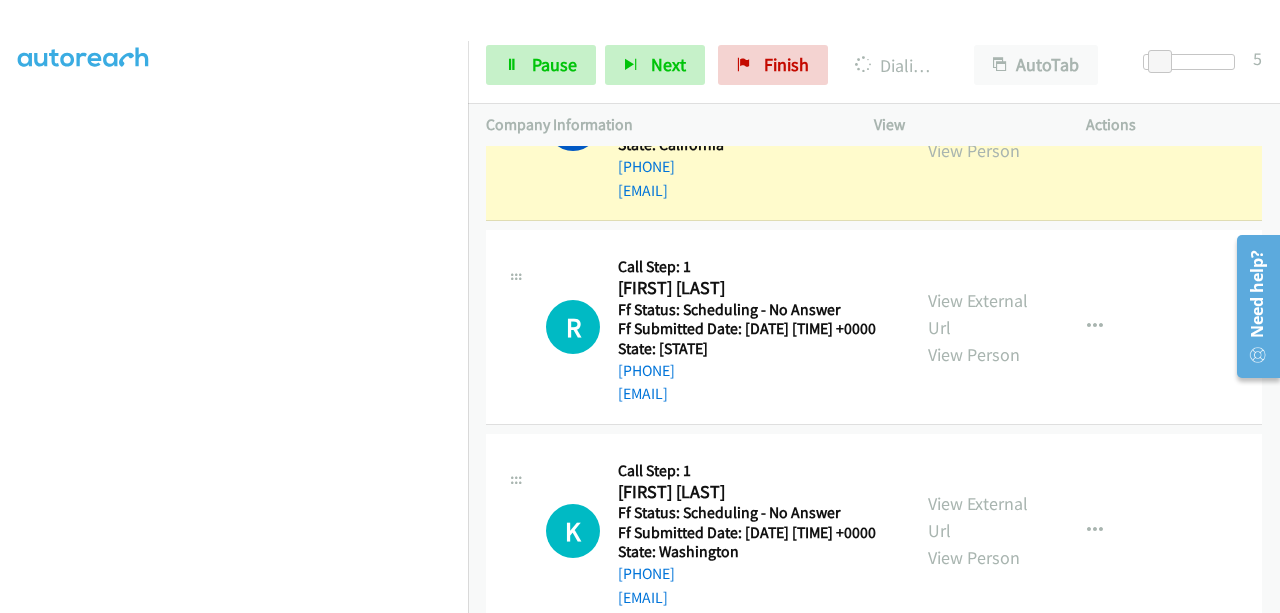 scroll, scrollTop: 508, scrollLeft: 0, axis: vertical 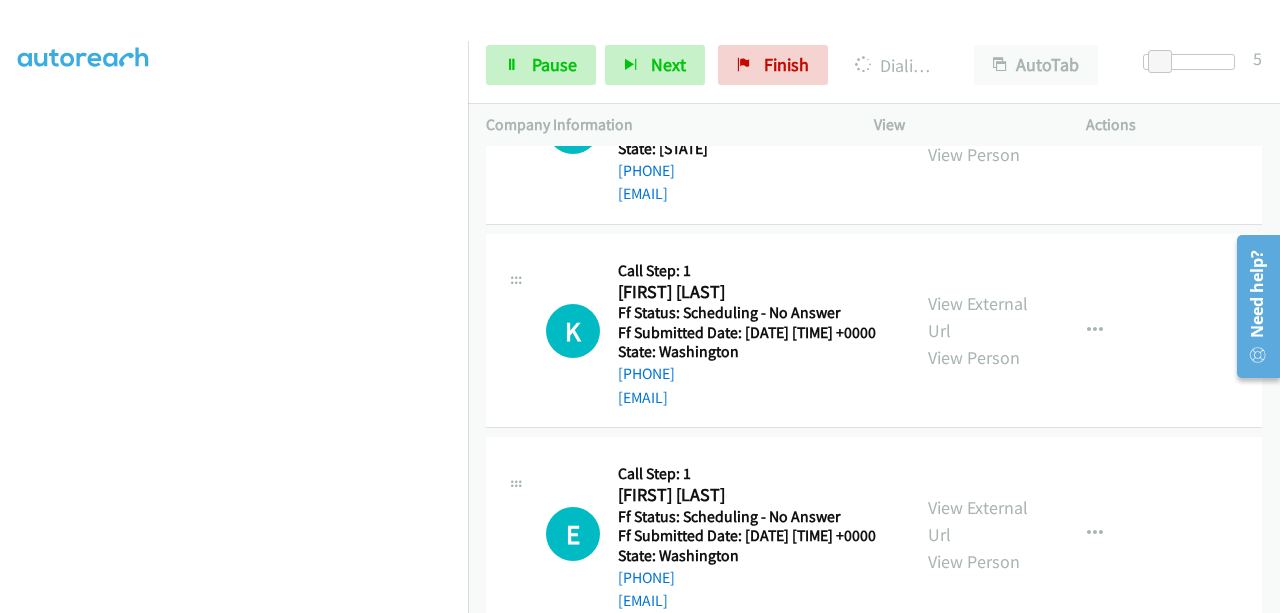 click on "View External Url" at bounding box center (978, 114) 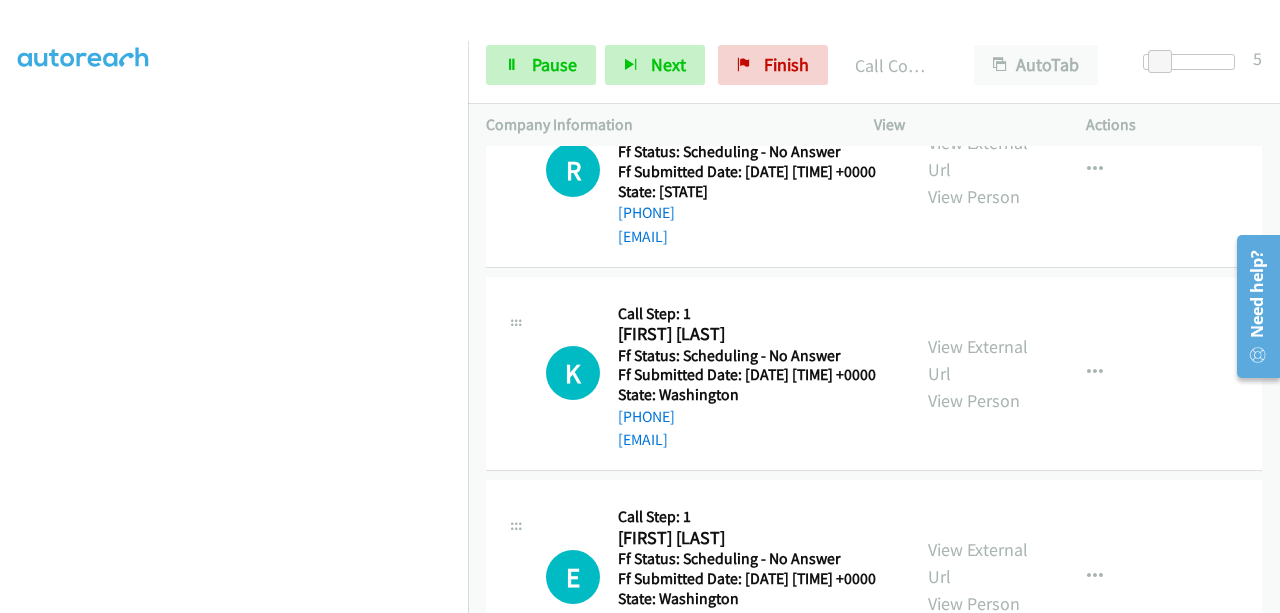 scroll, scrollTop: 508, scrollLeft: 0, axis: vertical 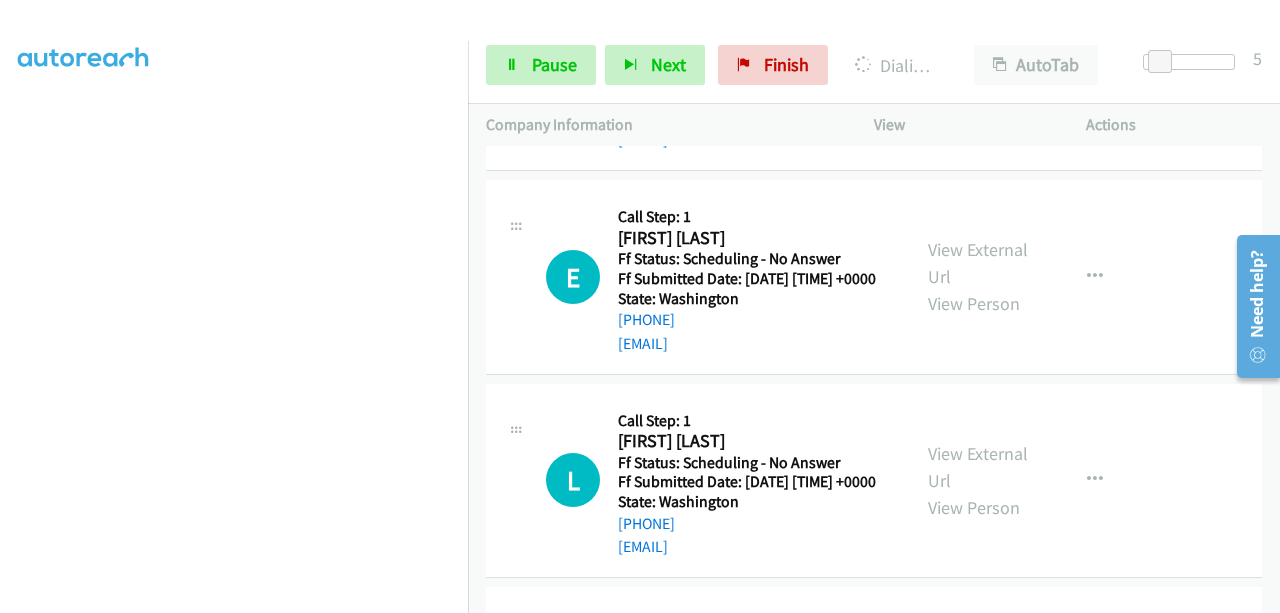 click on "View External Url" at bounding box center (978, 60) 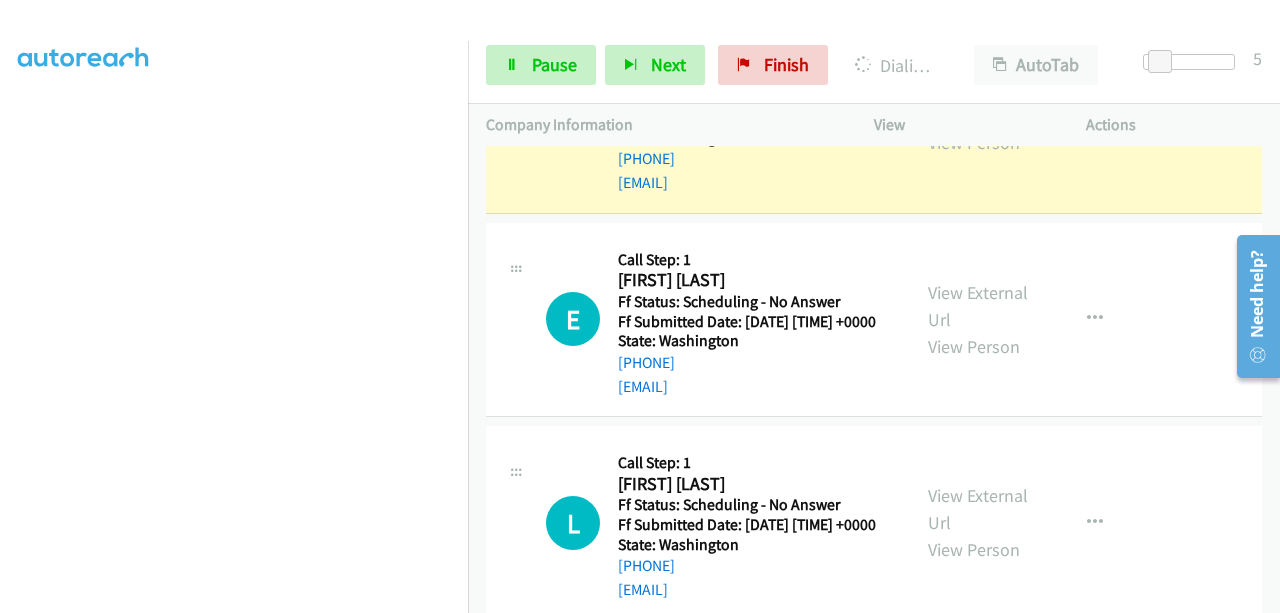scroll, scrollTop: 508, scrollLeft: 0, axis: vertical 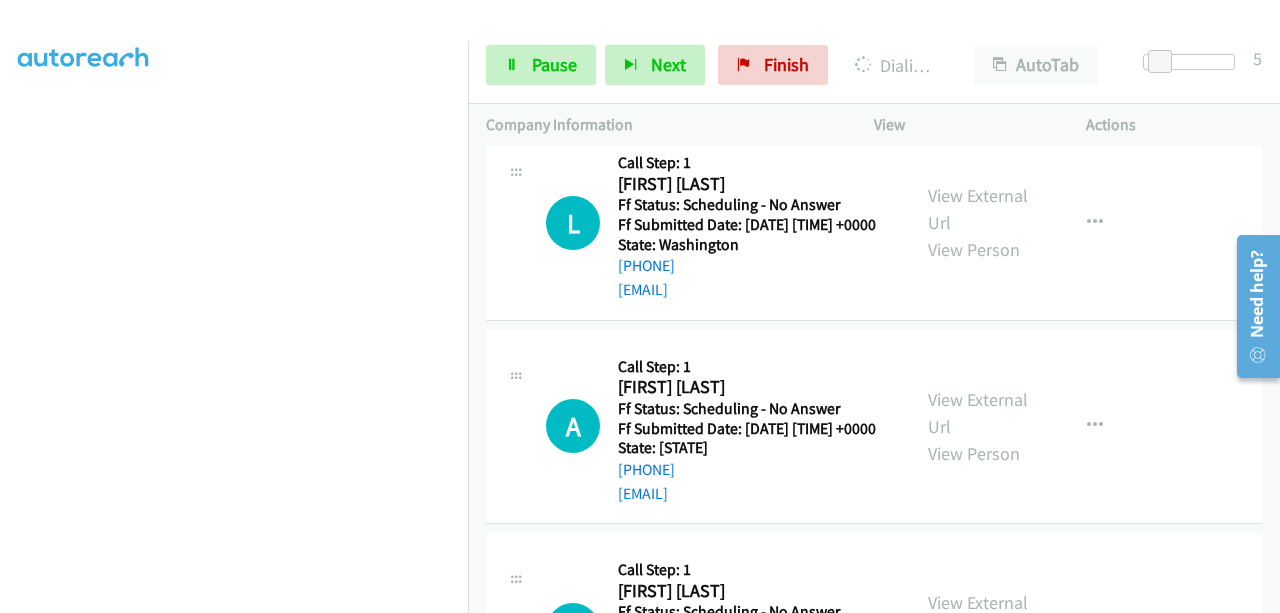 click on "View External Url" at bounding box center [978, 6] 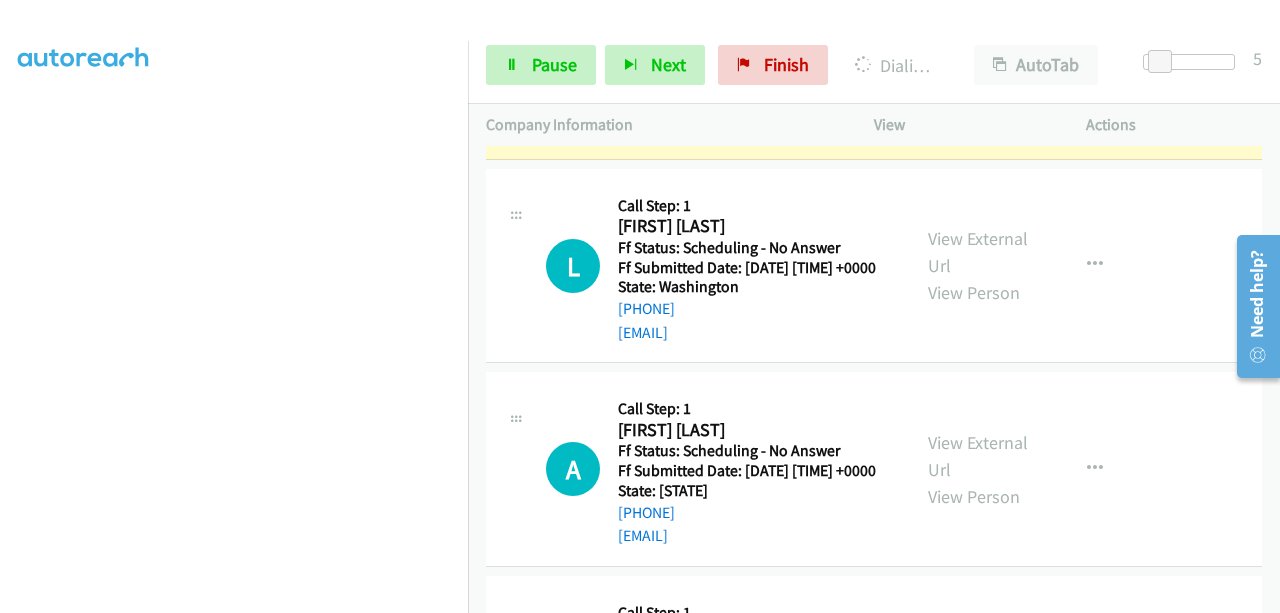 scroll, scrollTop: 508, scrollLeft: 0, axis: vertical 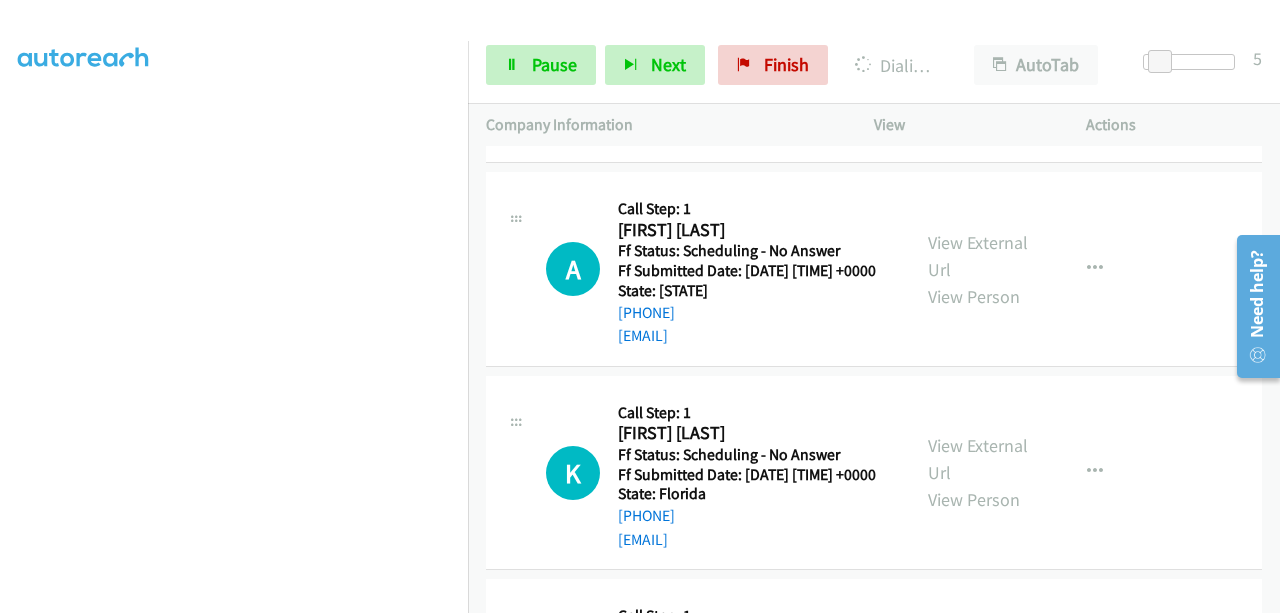click on "View External Url" at bounding box center [978, 52] 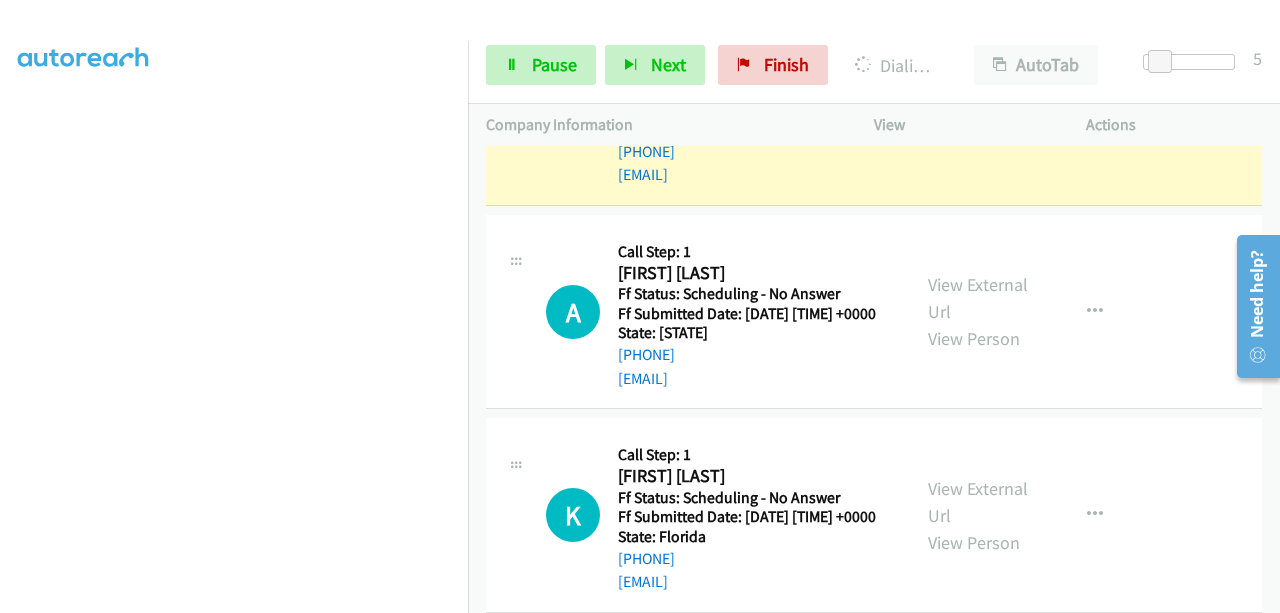 scroll, scrollTop: 508, scrollLeft: 0, axis: vertical 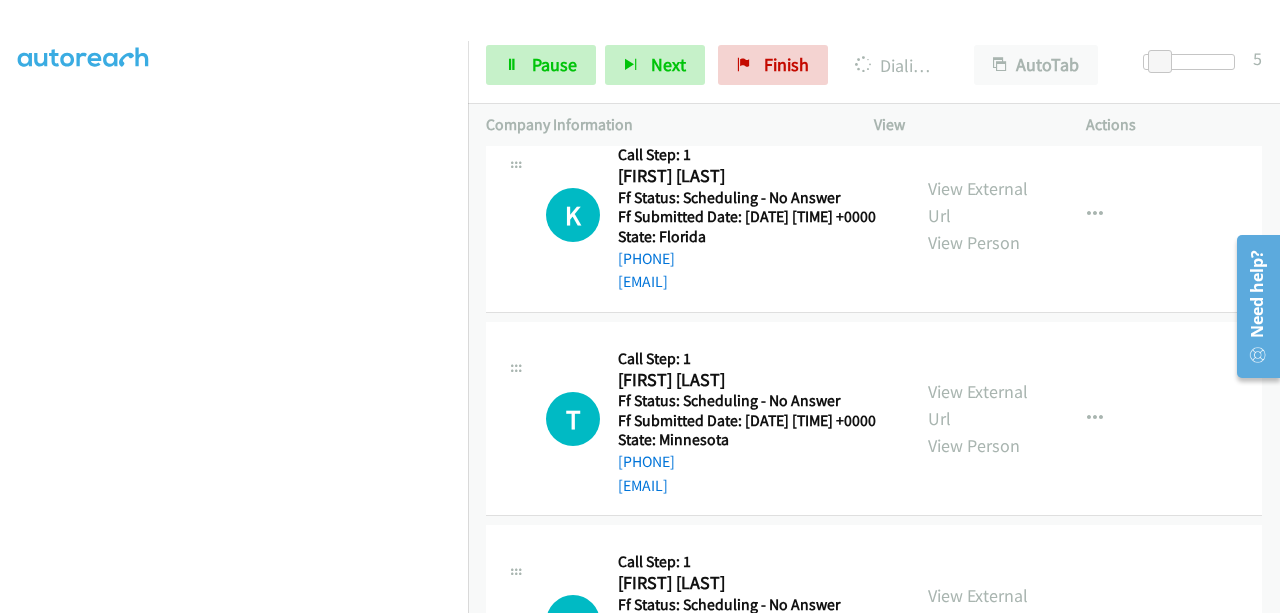 click on "View External Url" at bounding box center [978, -2] 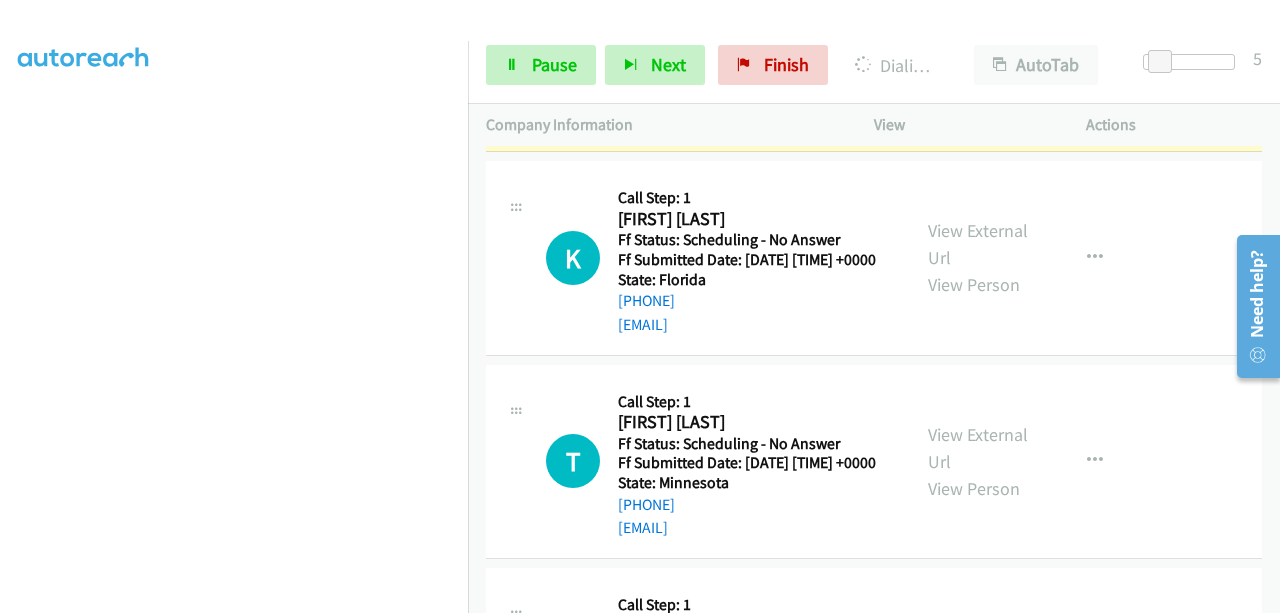 scroll, scrollTop: 508, scrollLeft: 0, axis: vertical 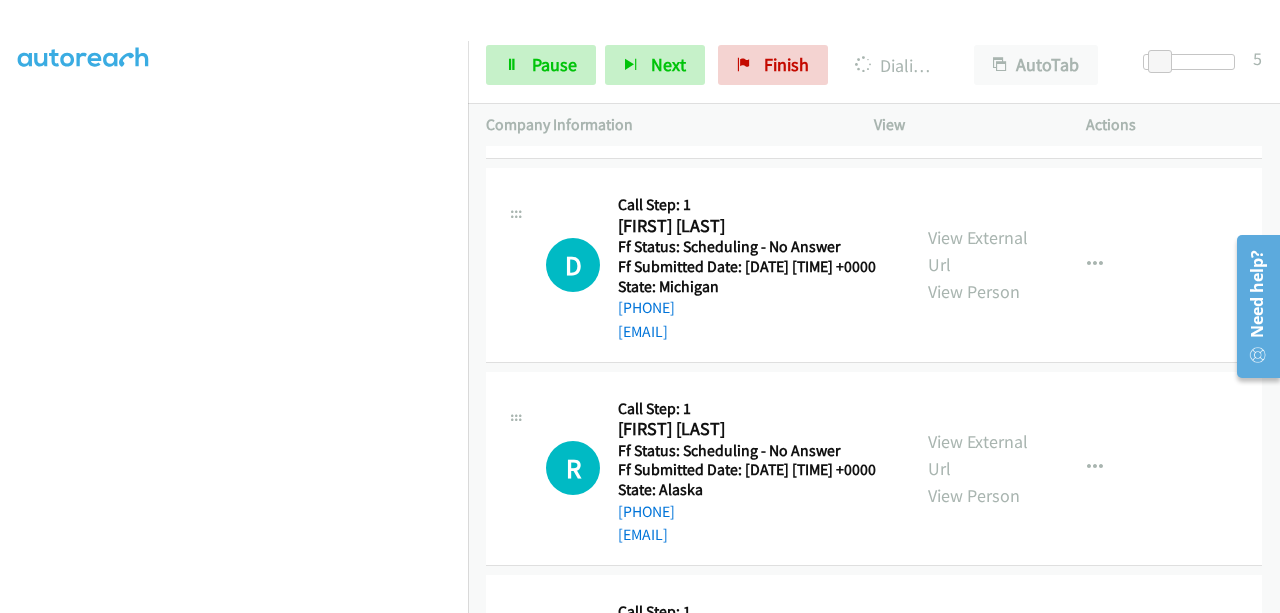click on "View External Url" at bounding box center [978, -156] 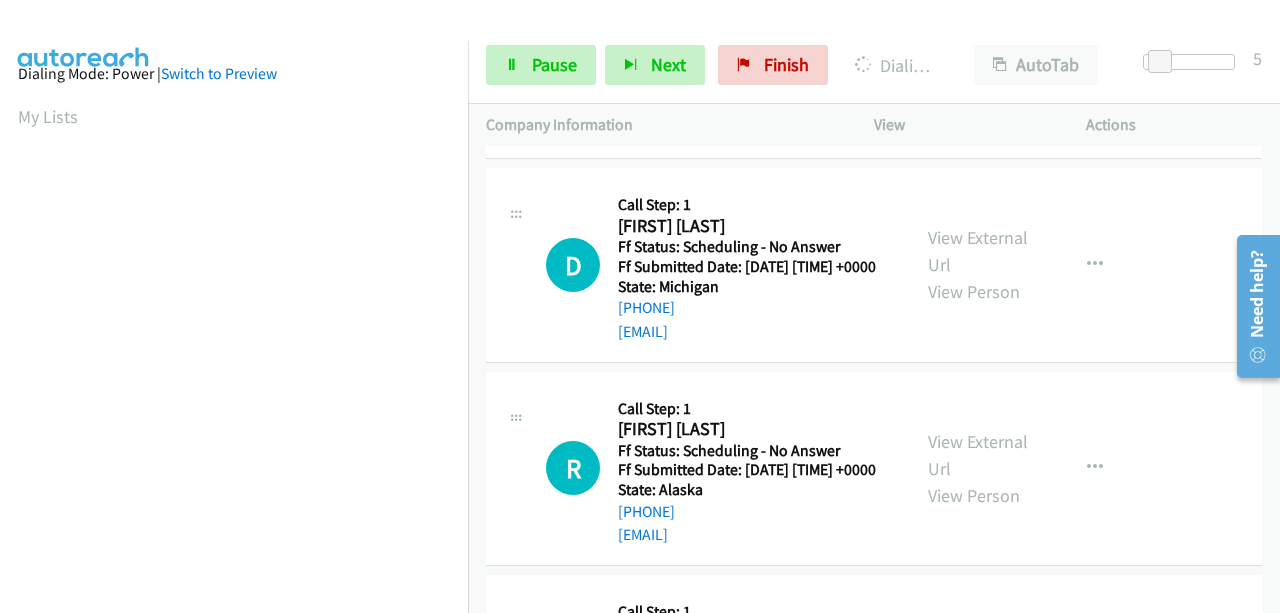 scroll, scrollTop: 508, scrollLeft: 0, axis: vertical 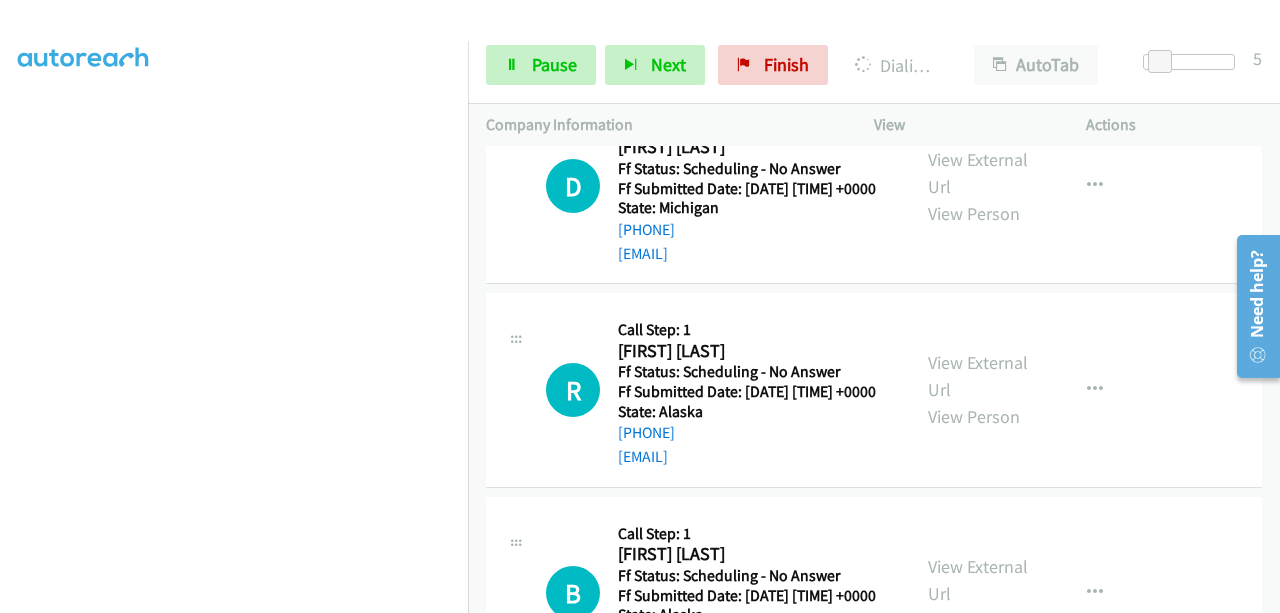 click on "View External Url" at bounding box center [978, -31] 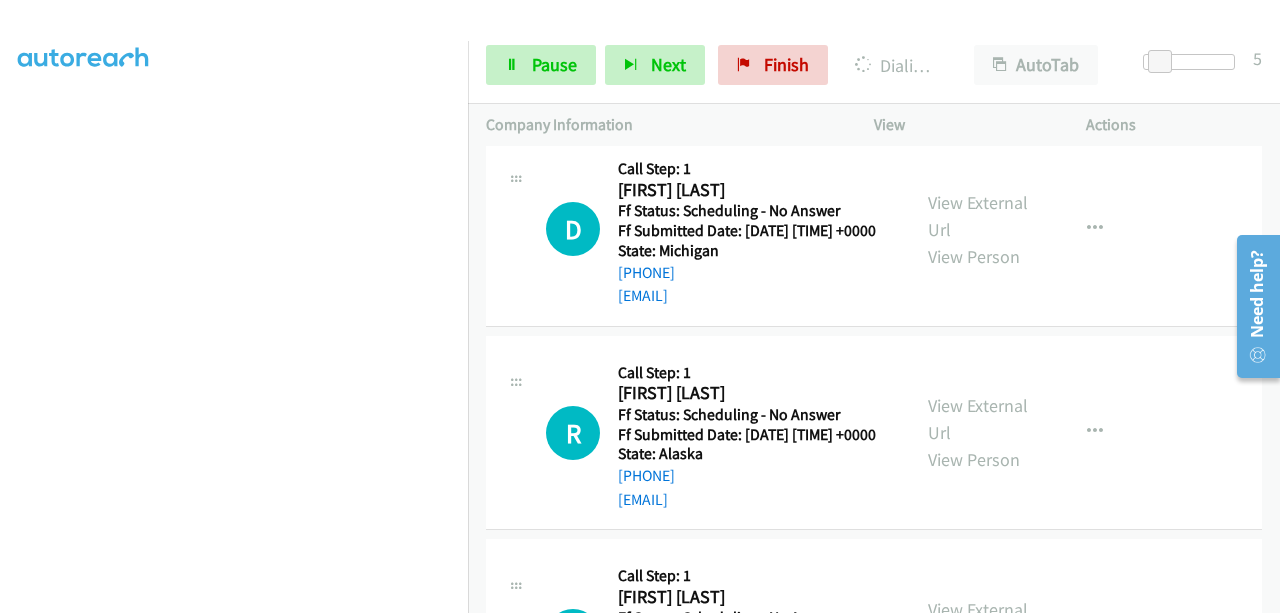scroll, scrollTop: 508, scrollLeft: 0, axis: vertical 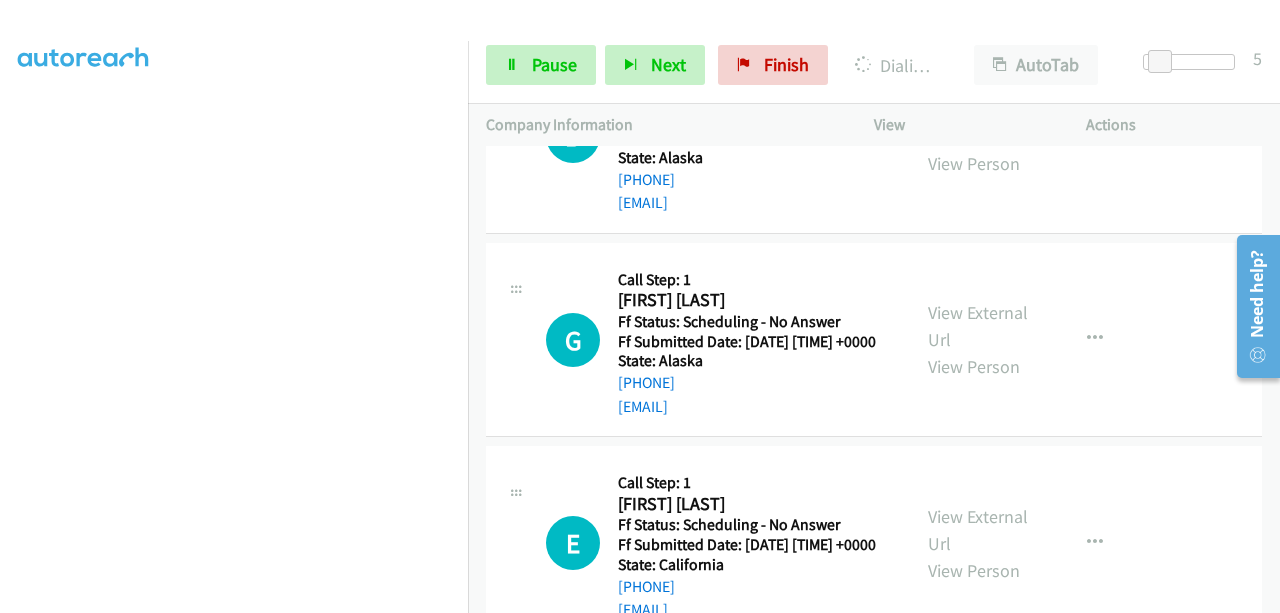 click on "View External Url" at bounding box center [978, -284] 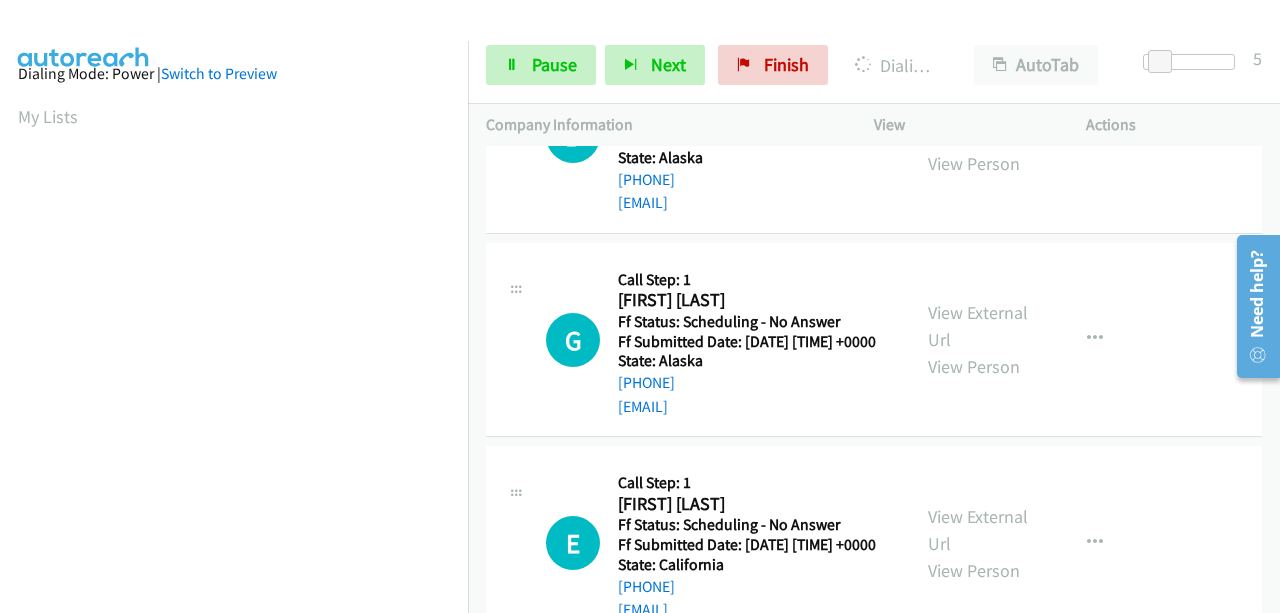 scroll, scrollTop: 508, scrollLeft: 0, axis: vertical 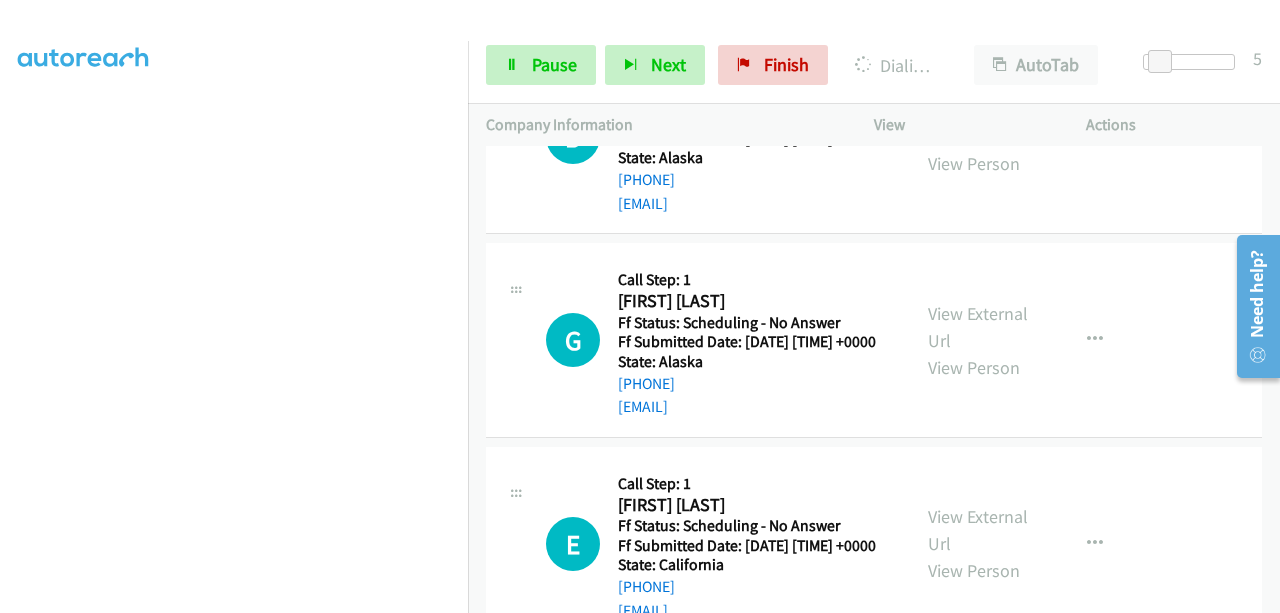 click on "View External Url" at bounding box center [978, -80] 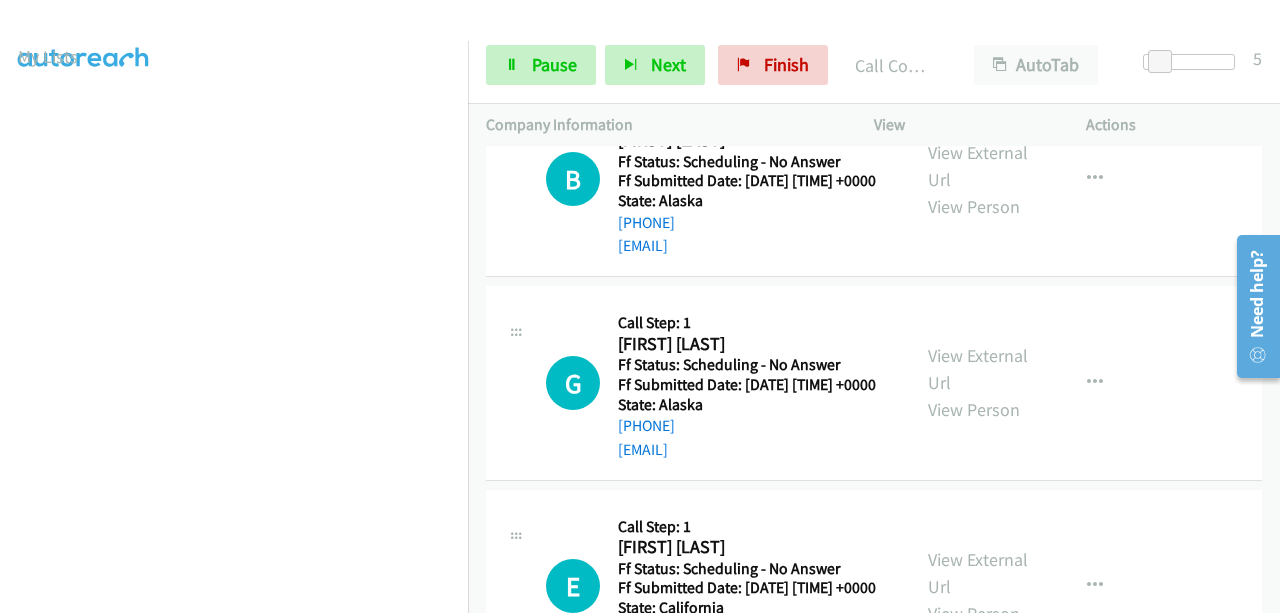 scroll, scrollTop: 508, scrollLeft: 0, axis: vertical 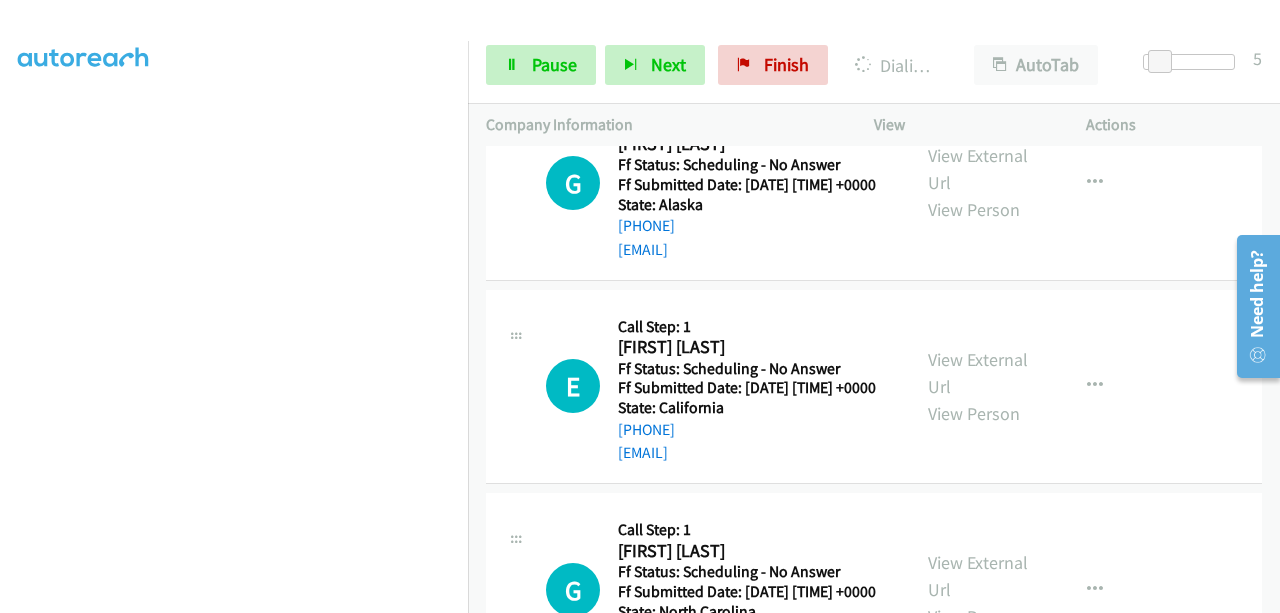 click on "View External Url" at bounding box center [978, -34] 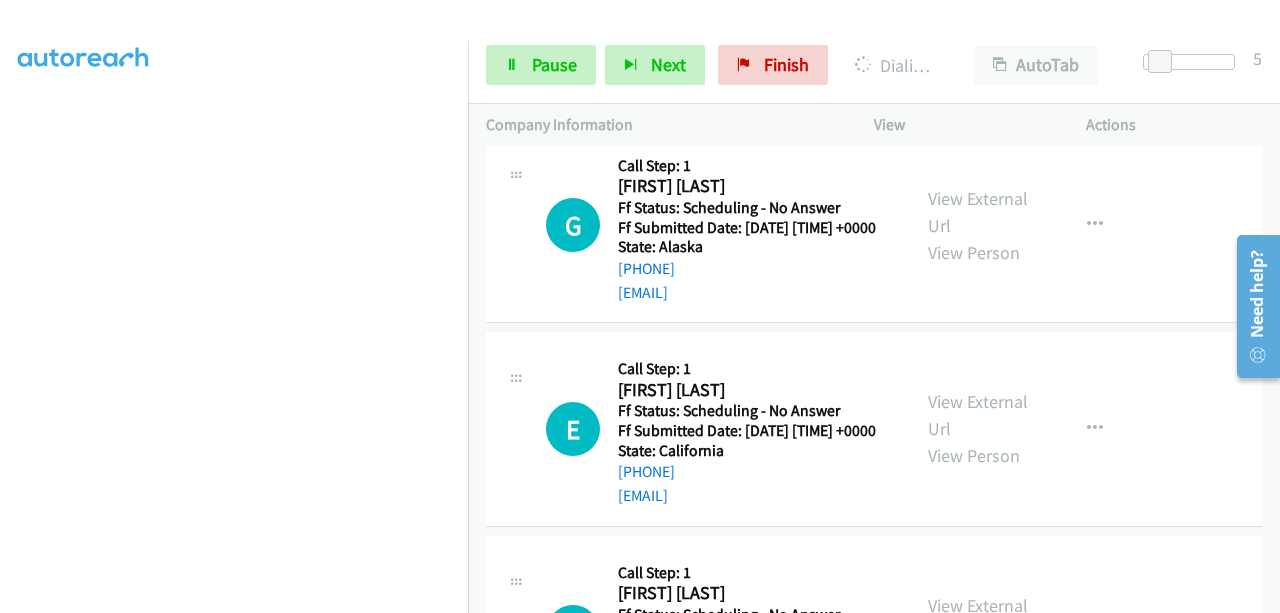 scroll, scrollTop: 466, scrollLeft: 0, axis: vertical 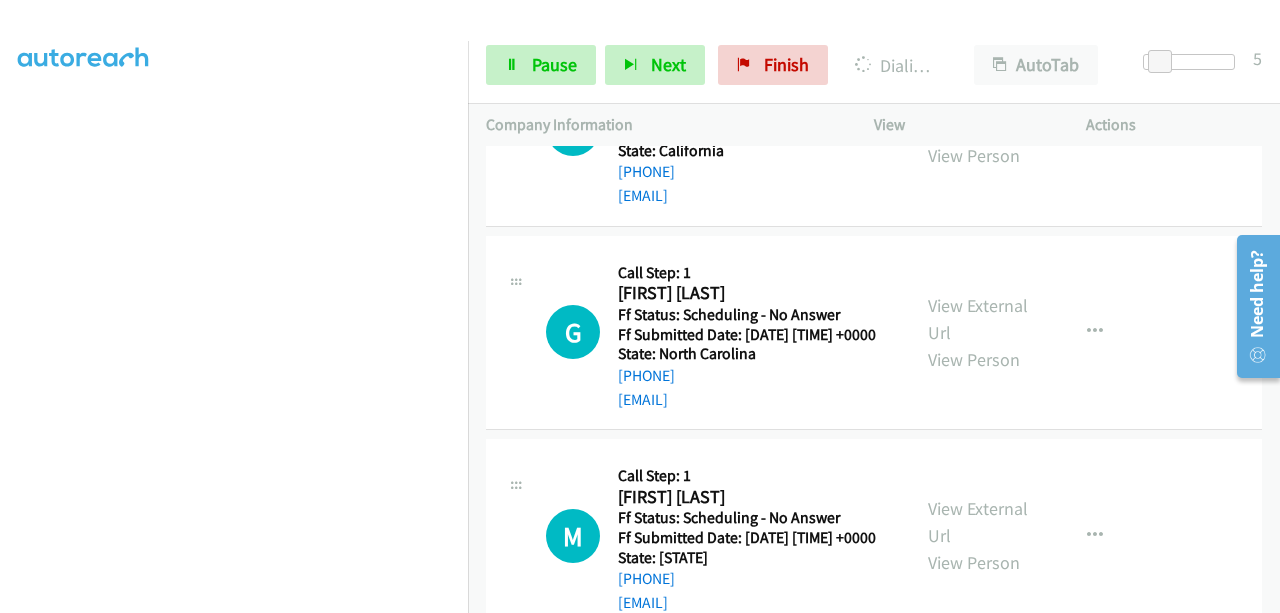 click on "View External Url" at bounding box center (978, -88) 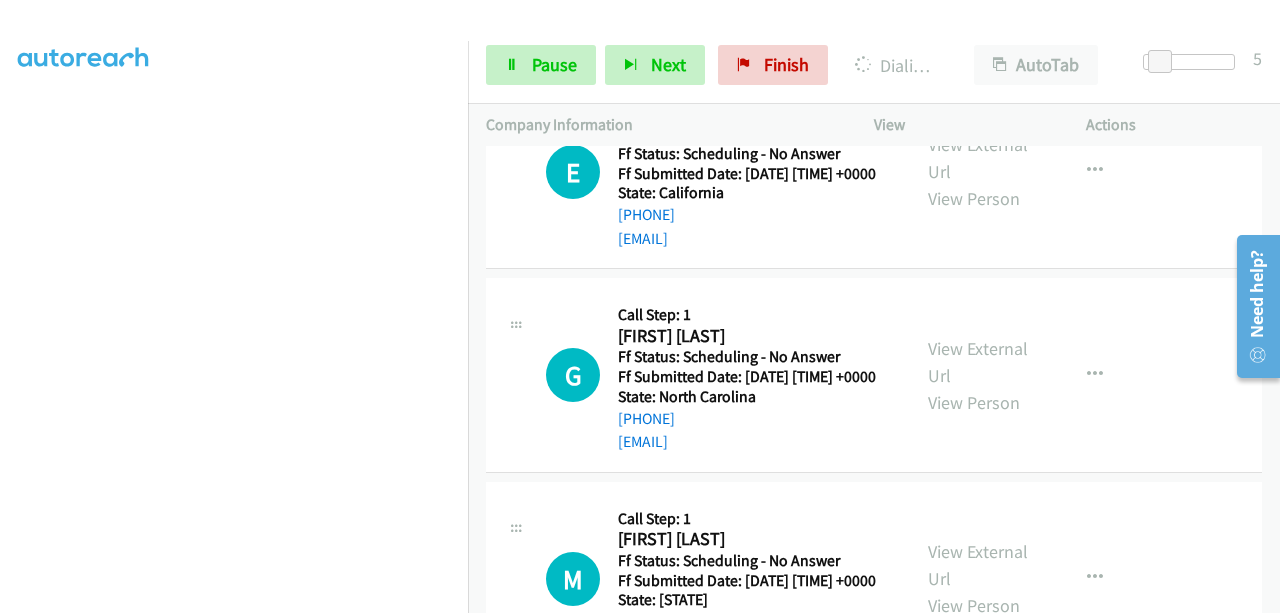 scroll, scrollTop: 508, scrollLeft: 0, axis: vertical 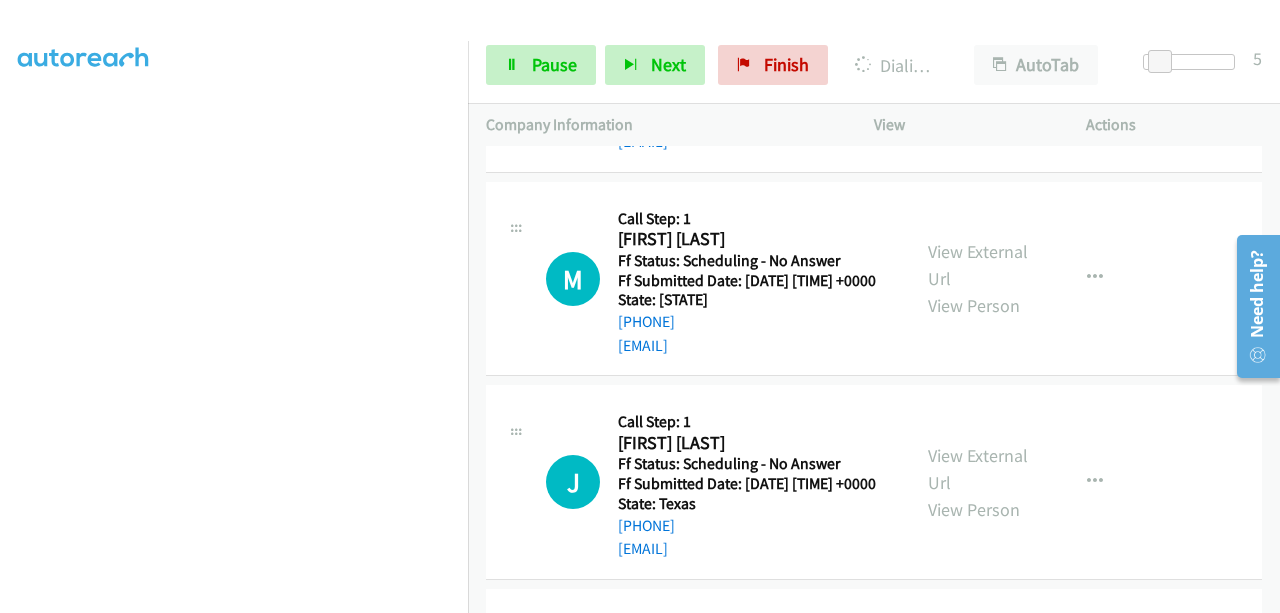 click on "View External Url" at bounding box center (978, -142) 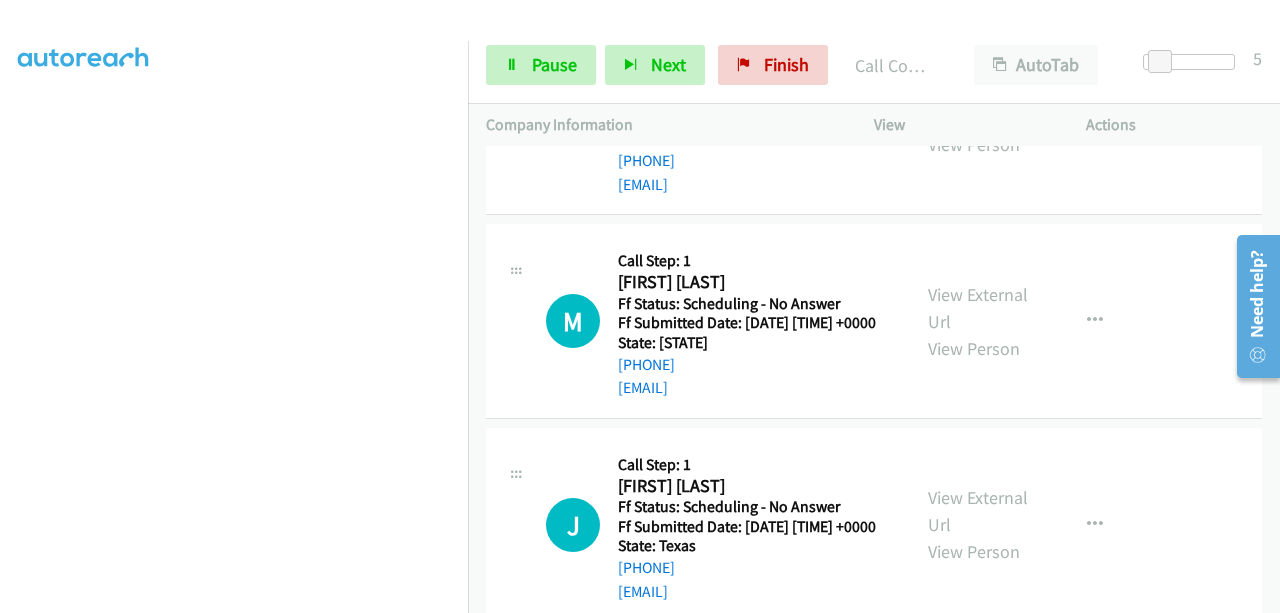 scroll, scrollTop: 508, scrollLeft: 0, axis: vertical 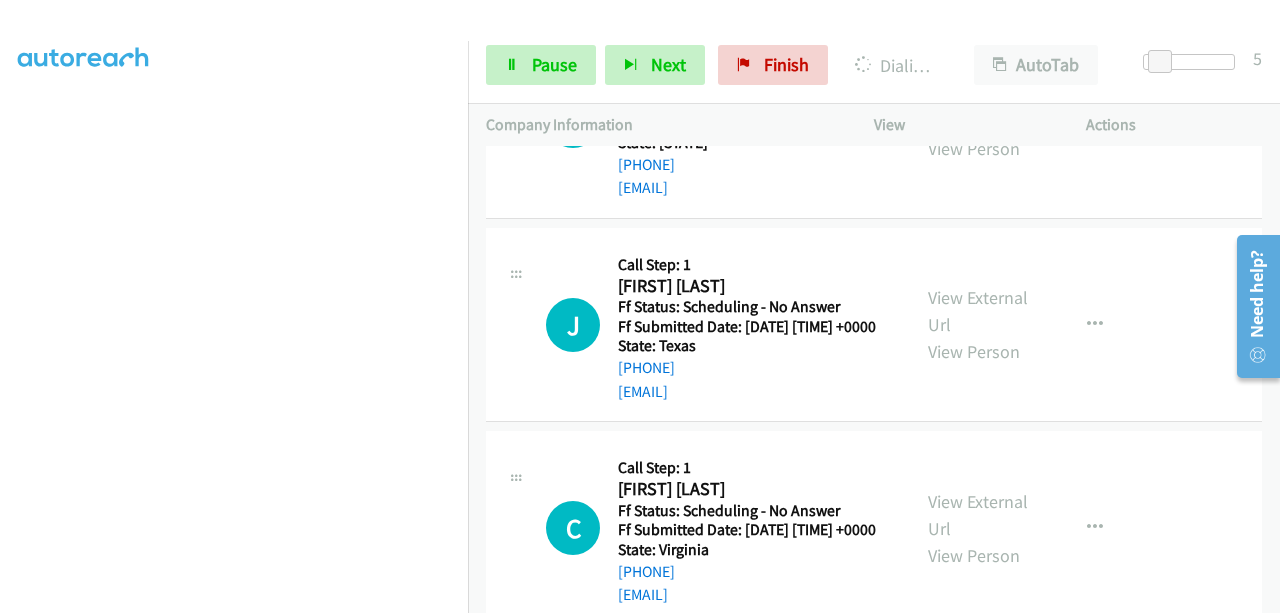 click on "View External Url" at bounding box center (978, -96) 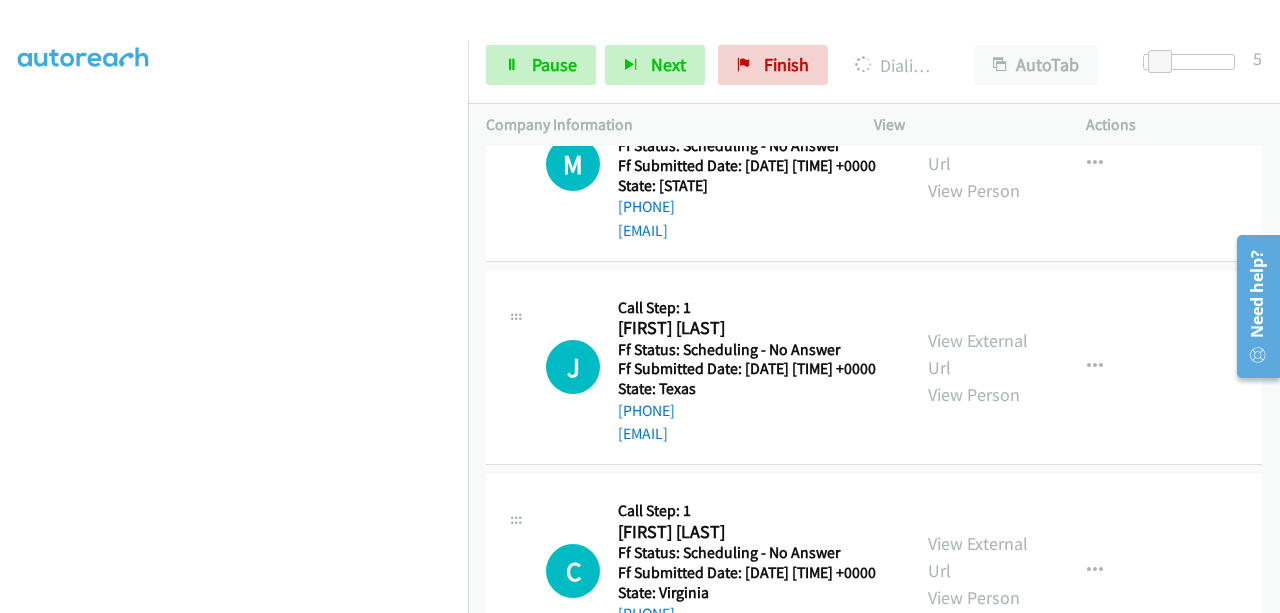 scroll, scrollTop: 492, scrollLeft: 0, axis: vertical 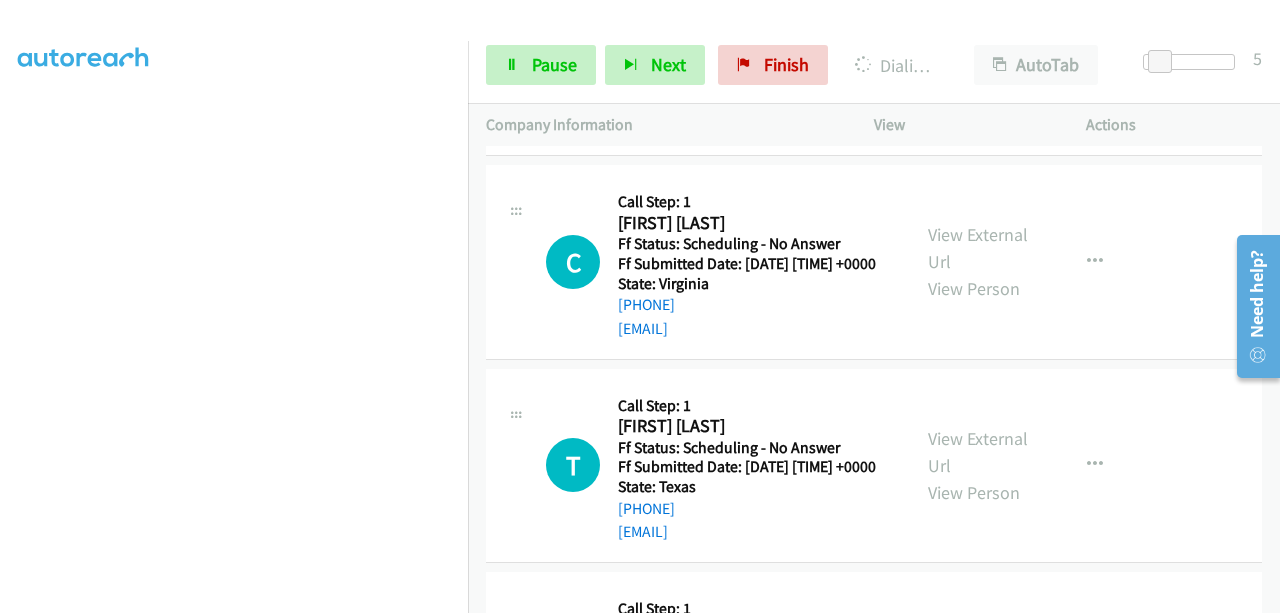 click on "Callback Scheduled
Call Step: 1
[FIRST] [LAST]
America/New_York
Ff Status: Scheduling - No Answer
Ff Submitted Date: [DATE] [TIME] +0000
State: [STATE]
[PHONE]
[EMAIL]
Call was successful?
View External Url
View Person
View External Url
Email
Schedule/Manage Callback
Skip Call
Add to do not call list
T
Callback Scheduled
Call Step: 1
[FIRST] [LAST]
America/Denver
Ff Status: Scheduling - No Answer
Ff Submitted Date: [DATE] [TIME] +0000
State: [STATE]
[PHONE]
[EMAIL]
Call was successful?
View External Url
View Person
View External Url
Email
Schedule/Manage Callback
Skip Call
Add to do not call list
C" at bounding box center (874, -2192) 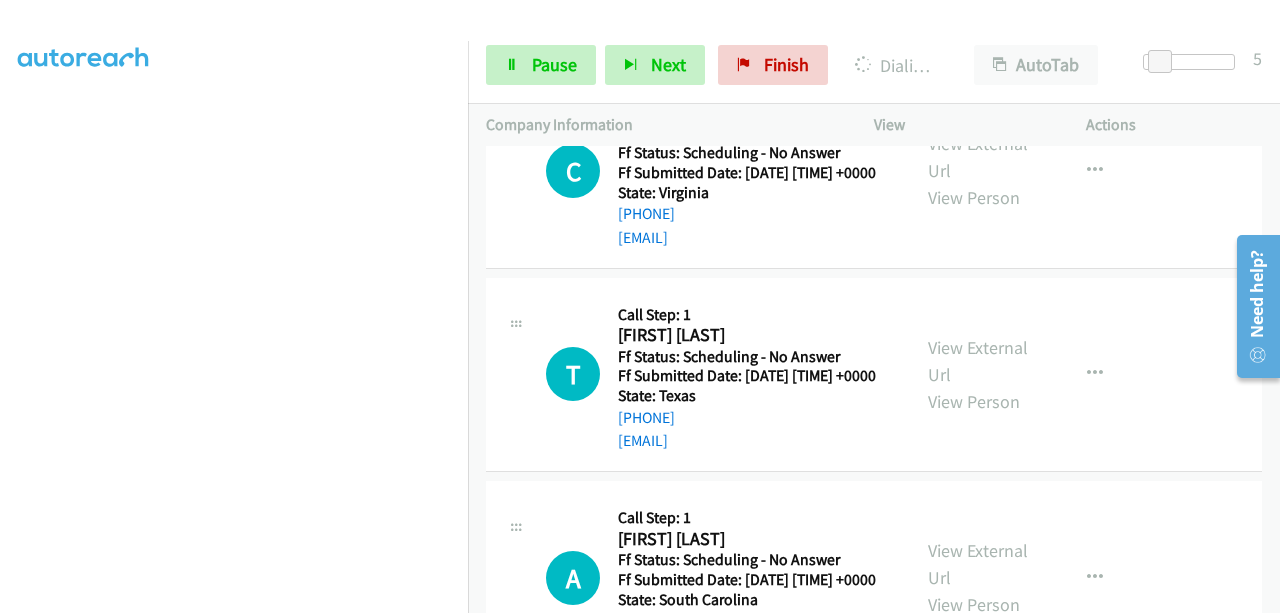 click on "View External Url" at bounding box center (978, -250) 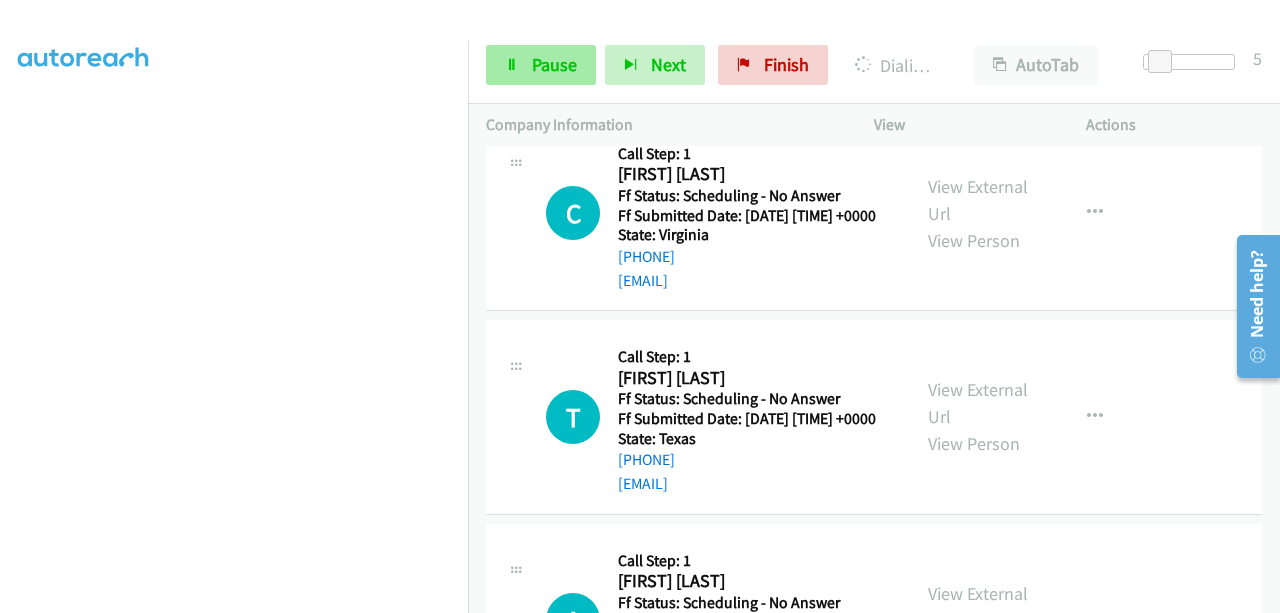 scroll, scrollTop: 8584, scrollLeft: 0, axis: vertical 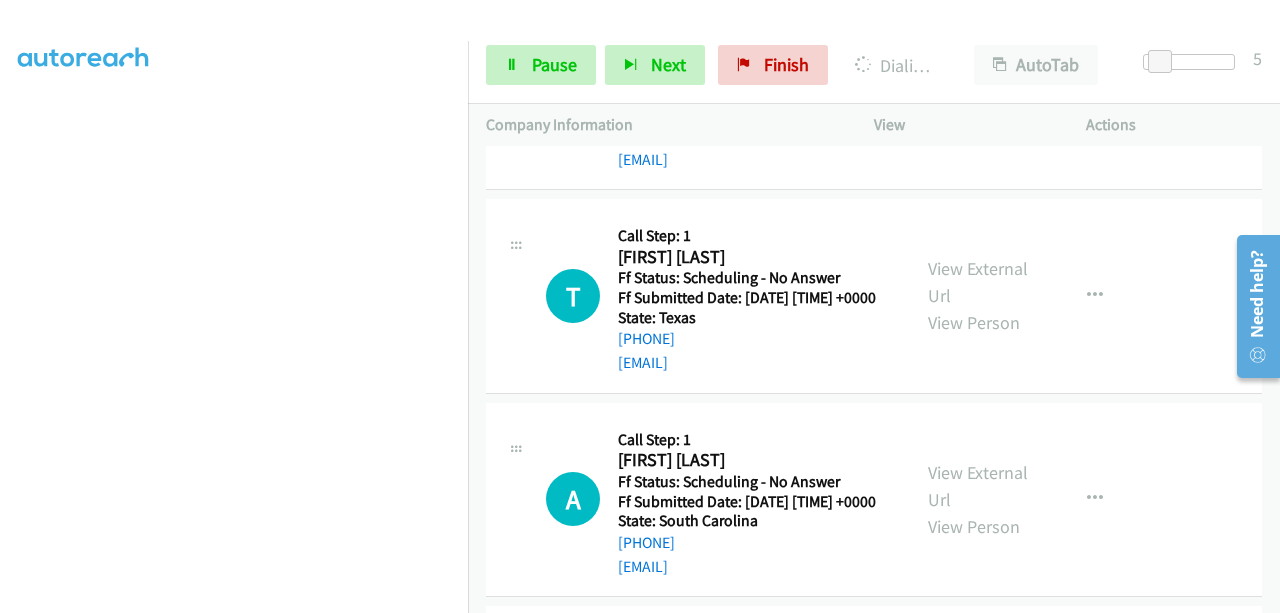 click on "View External Url" at bounding box center (978, -125) 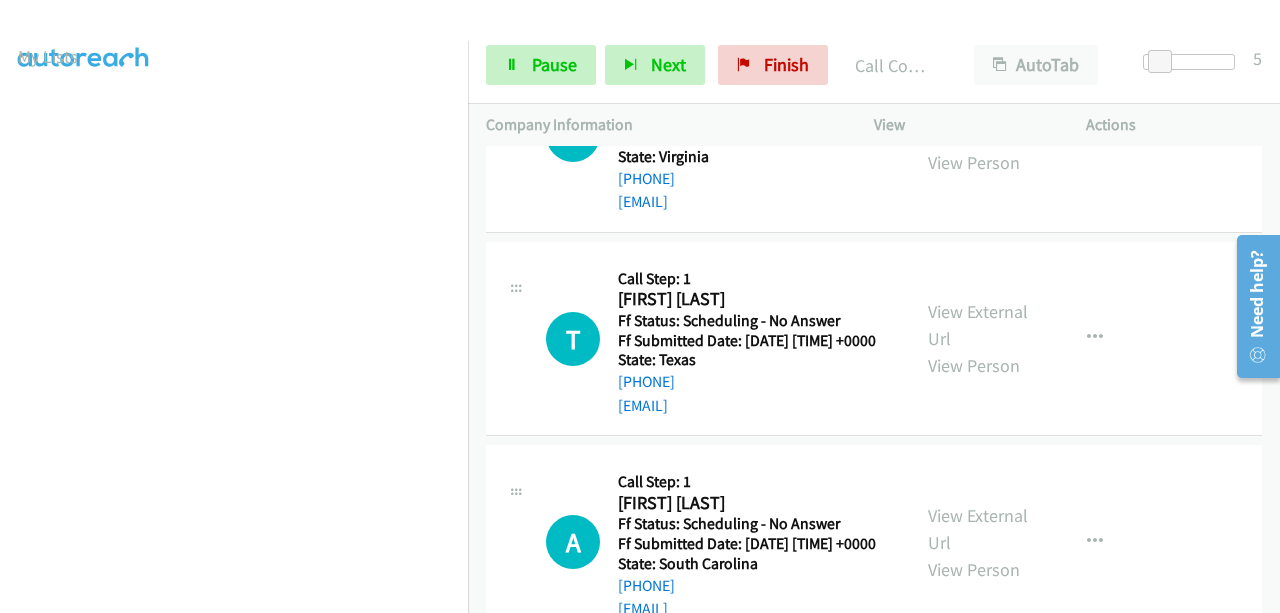 scroll, scrollTop: 508, scrollLeft: 0, axis: vertical 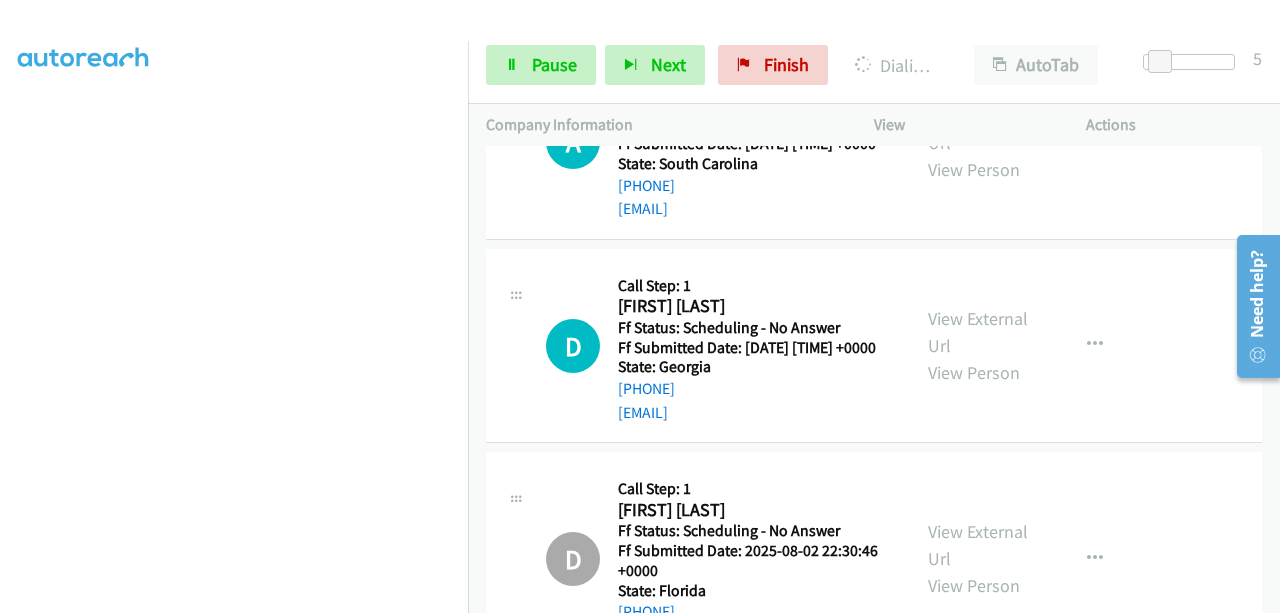 click on "View External Url" at bounding box center [978, -278] 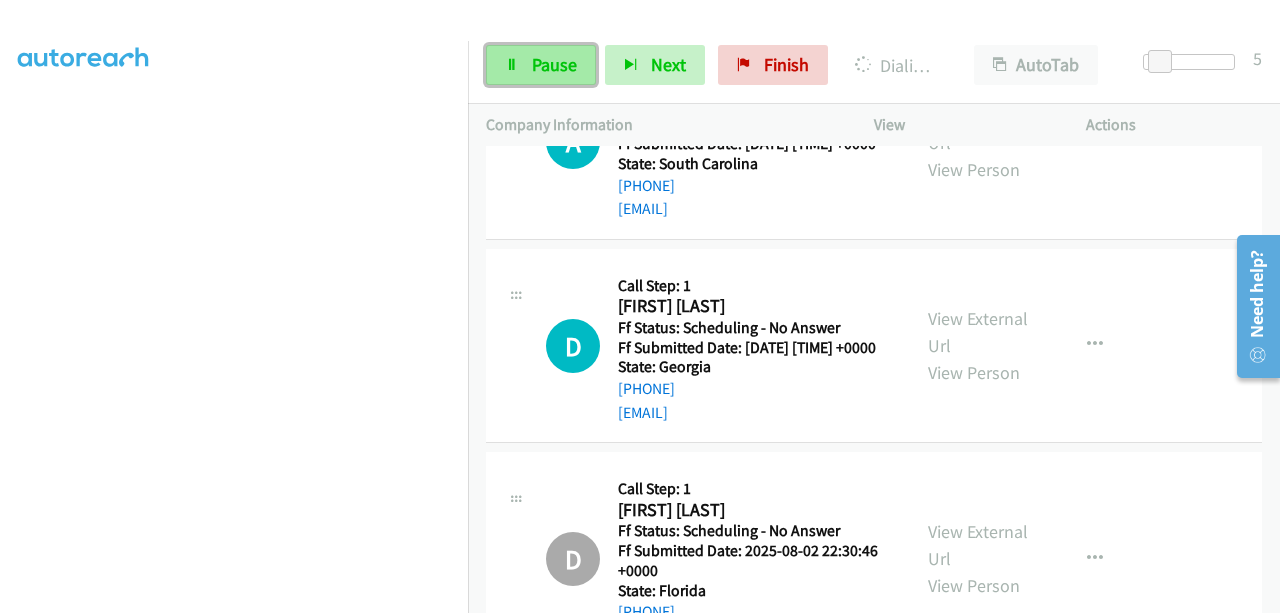 click on "Pause" at bounding box center [554, 64] 